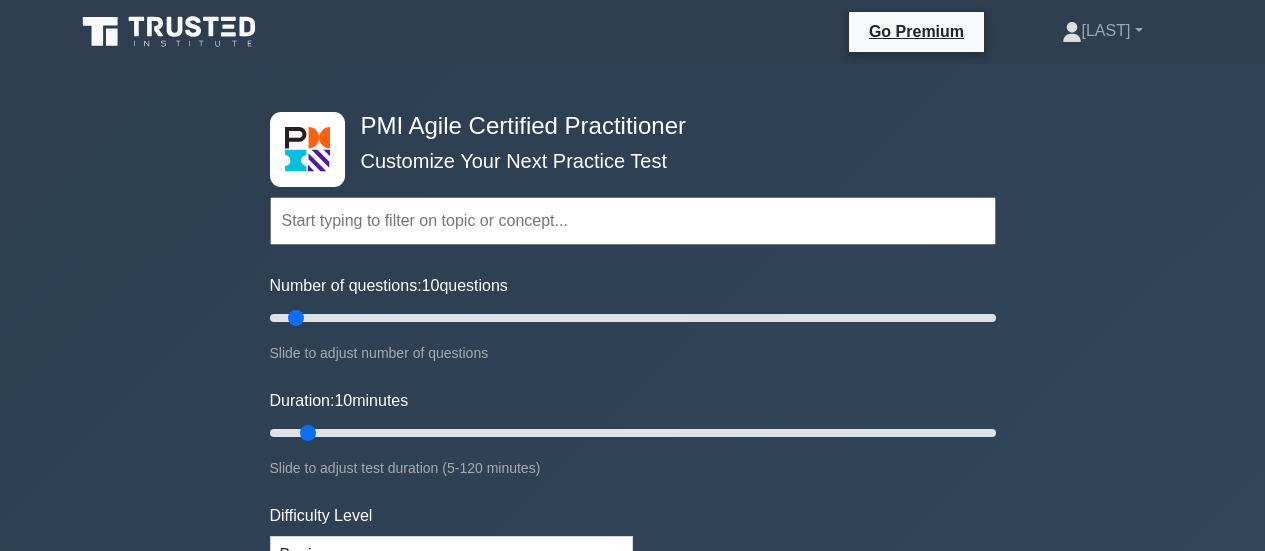 scroll, scrollTop: 3994, scrollLeft: 0, axis: vertical 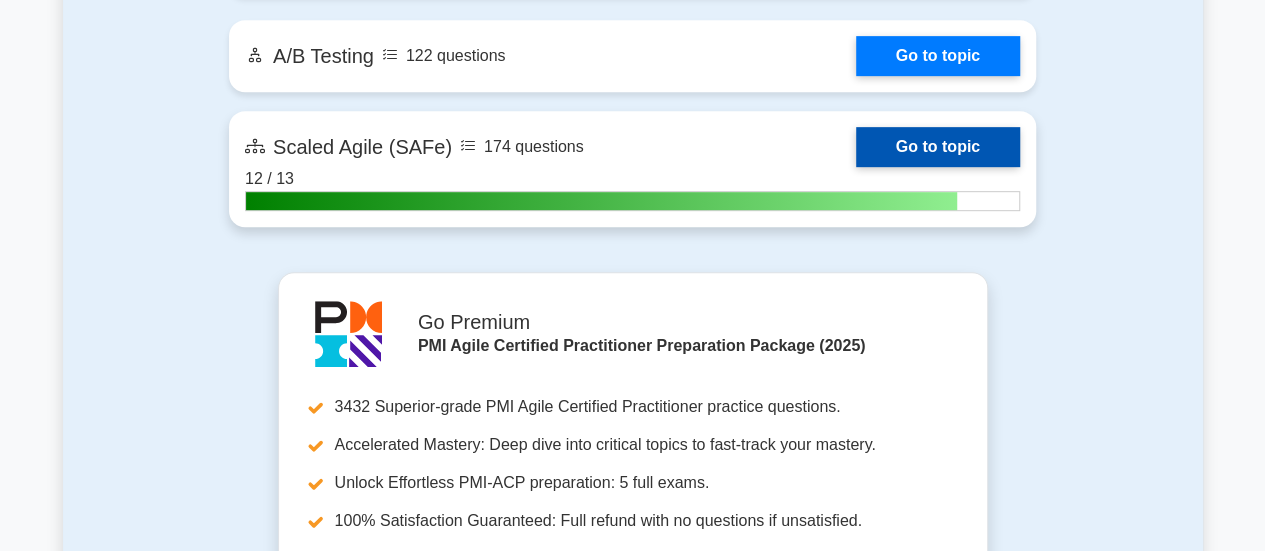 click on "Go to topic" at bounding box center [938, 147] 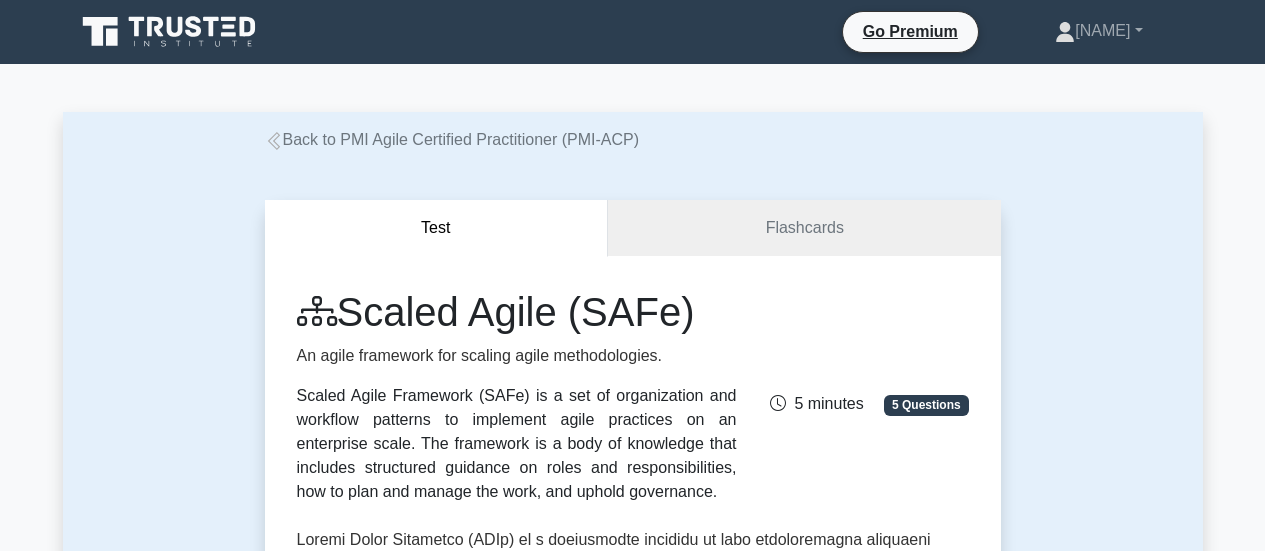 scroll, scrollTop: 0, scrollLeft: 0, axis: both 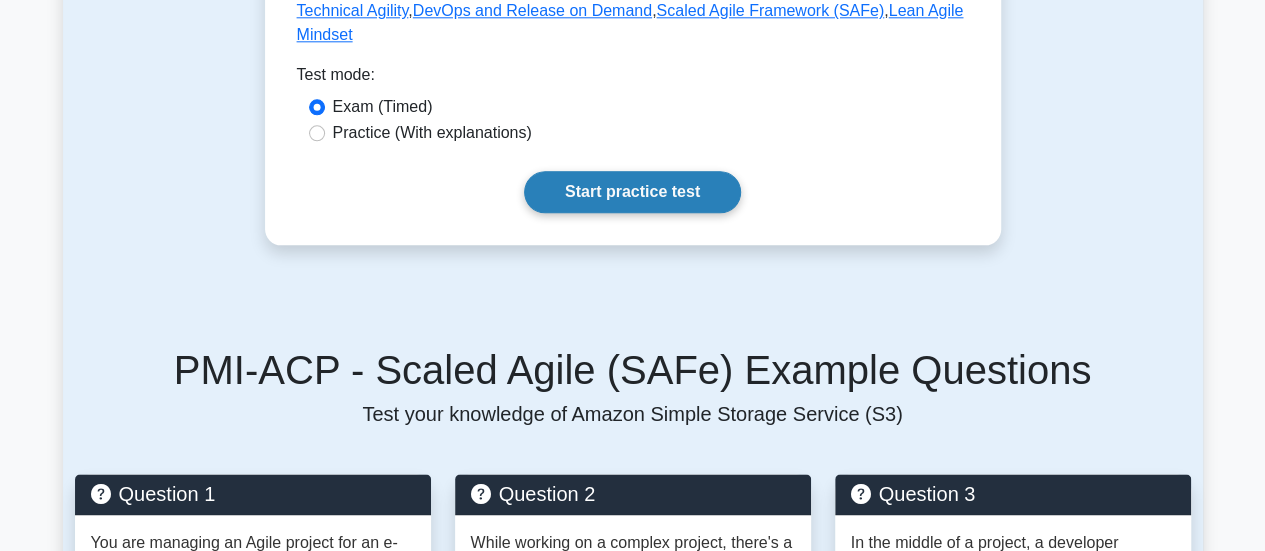 click on "Start practice test" at bounding box center (632, 192) 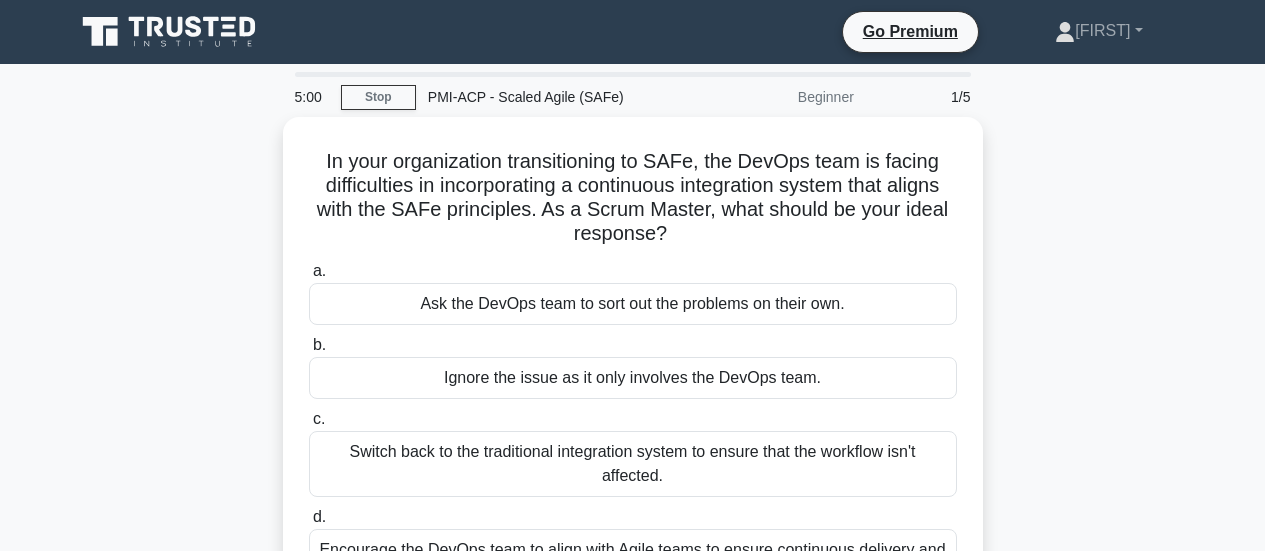 scroll, scrollTop: 0, scrollLeft: 0, axis: both 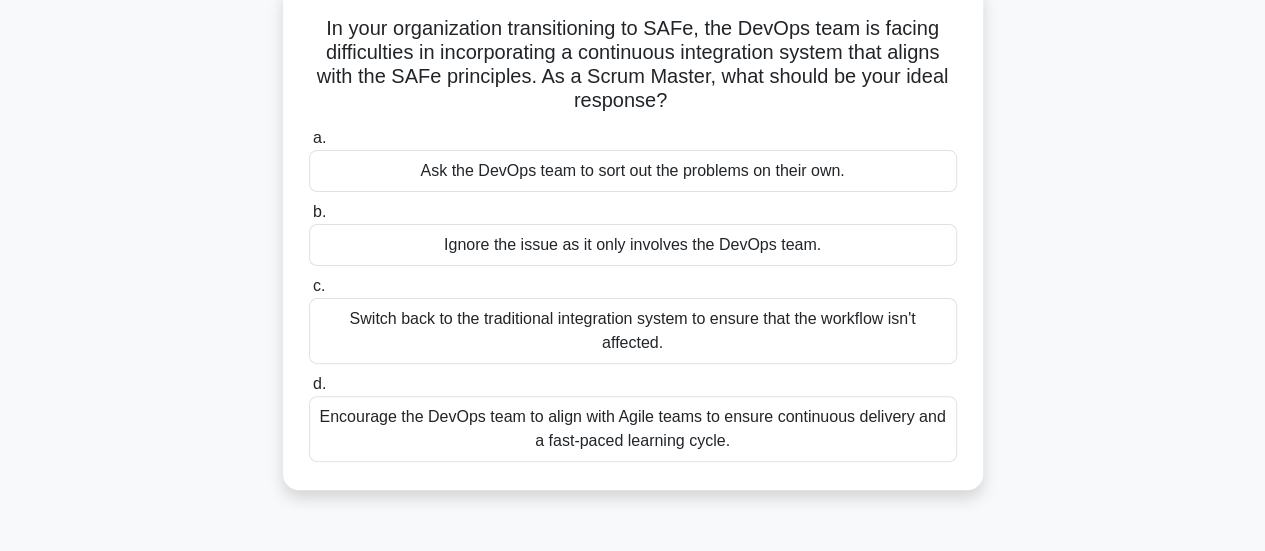 click on "Encourage the DevOps team to align with Agile teams to ensure continuous delivery and a fast-paced learning cycle." at bounding box center [633, 429] 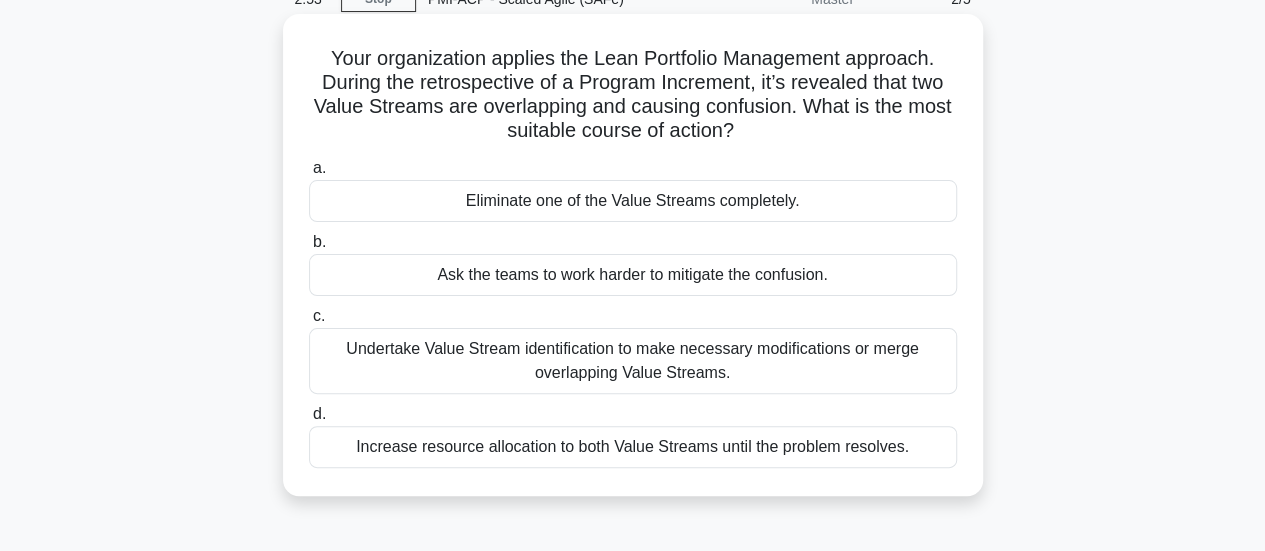 scroll, scrollTop: 101, scrollLeft: 0, axis: vertical 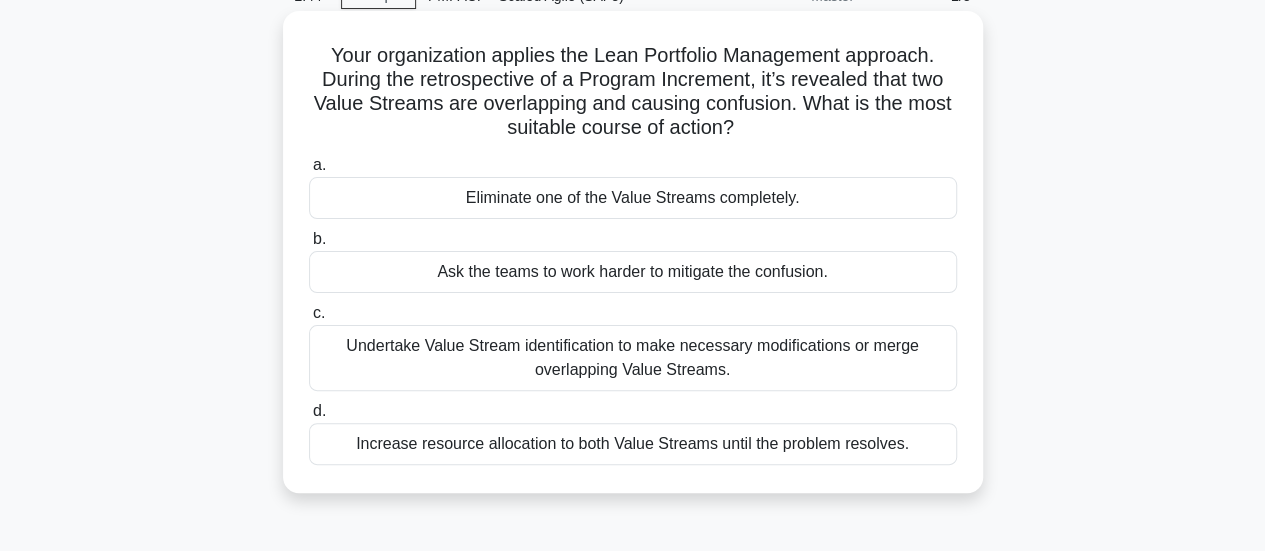 click on "Undertake Value Stream identification to make necessary modifications or merge overlapping Value Streams." at bounding box center [633, 358] 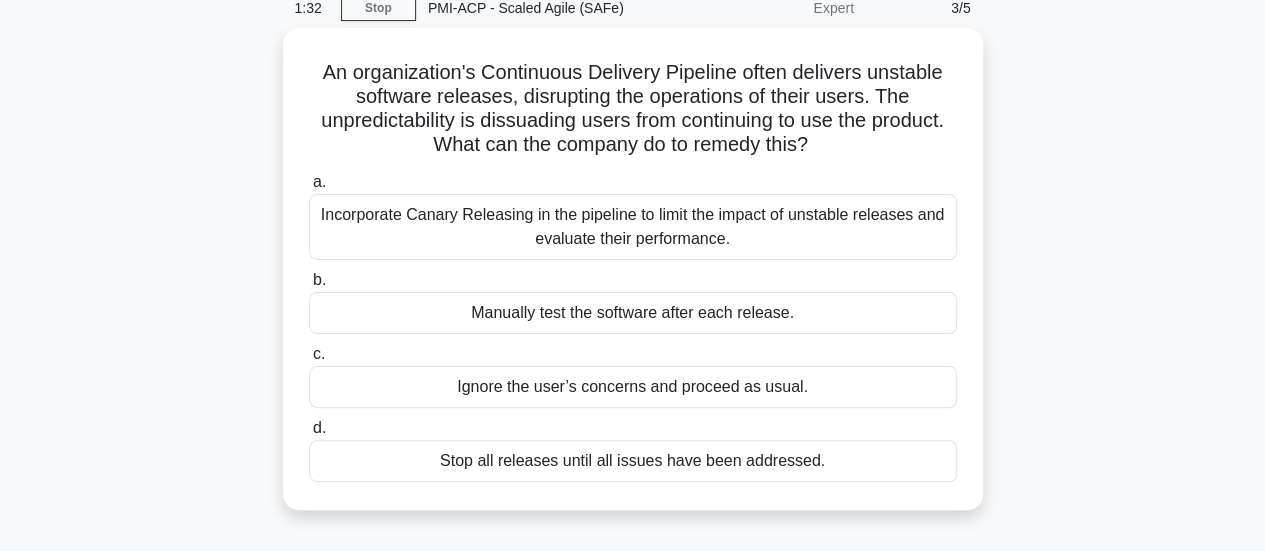 scroll, scrollTop: 90, scrollLeft: 0, axis: vertical 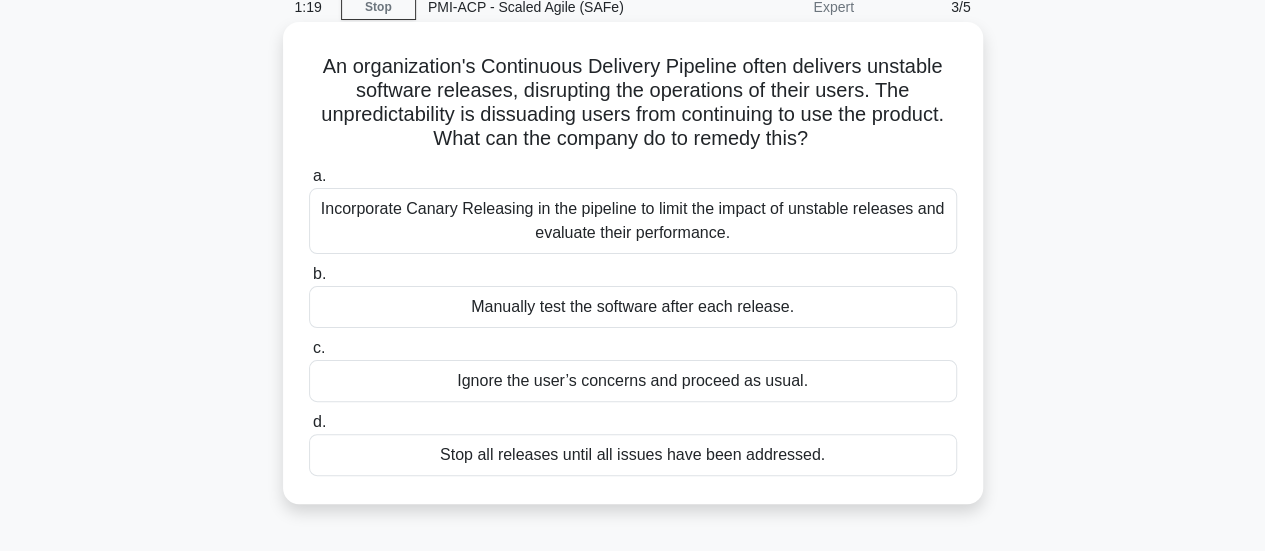 click on "Incorporate Canary Releasing in the pipeline to limit the impact of unstable releases and evaluate their performance." at bounding box center (633, 221) 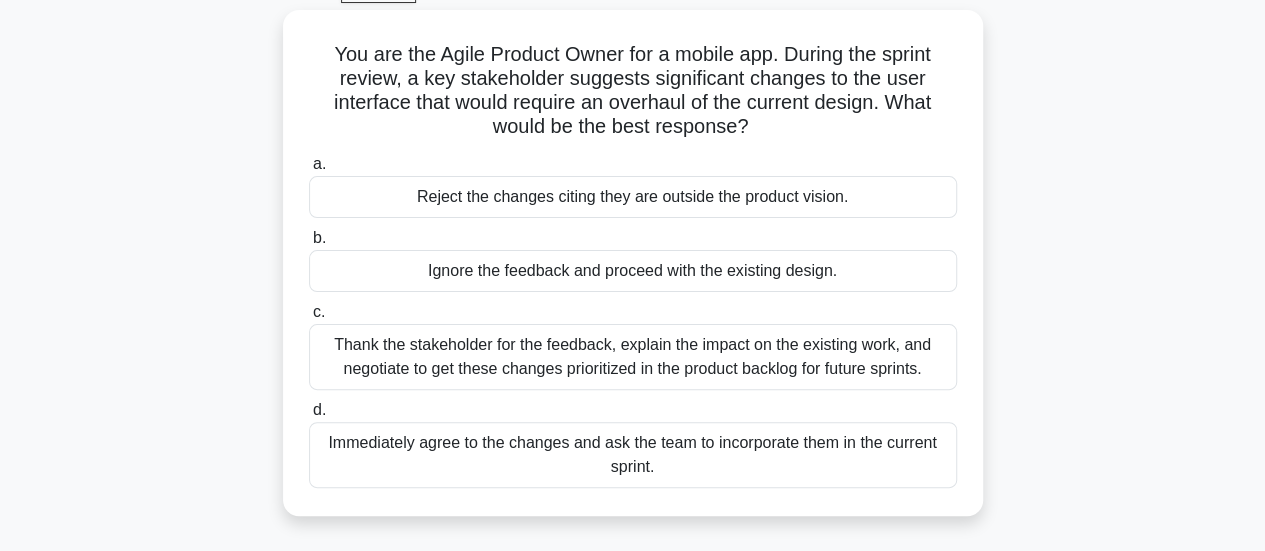 scroll, scrollTop: 108, scrollLeft: 0, axis: vertical 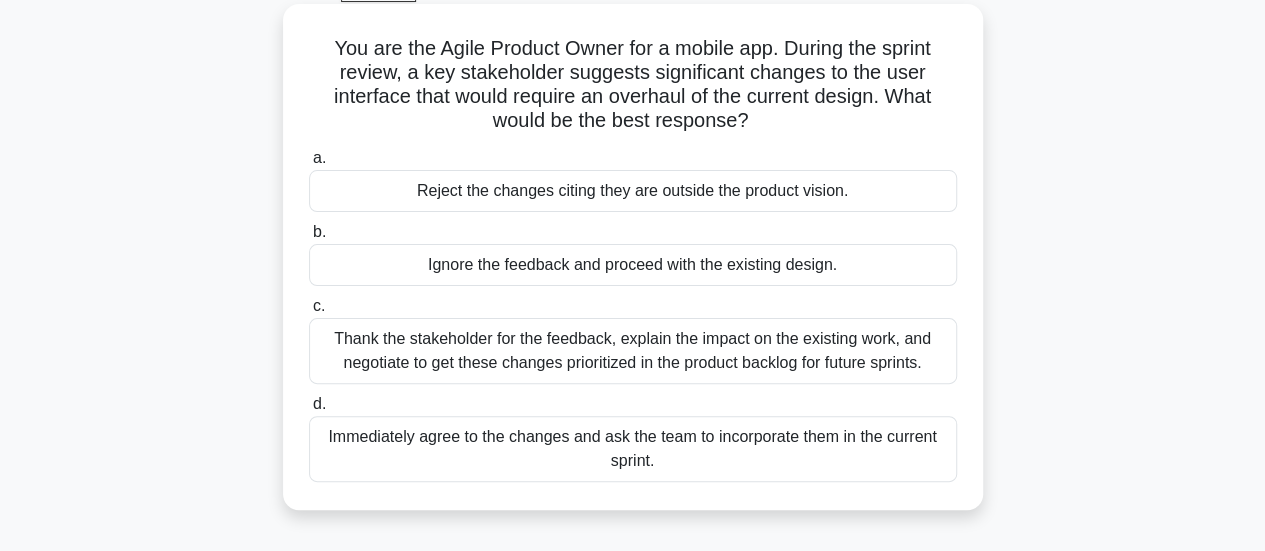 click on "Thank the stakeholder for the feedback, explain the impact on the existing work, and negotiate to get these changes prioritized in the product backlog for future sprints." at bounding box center (633, 351) 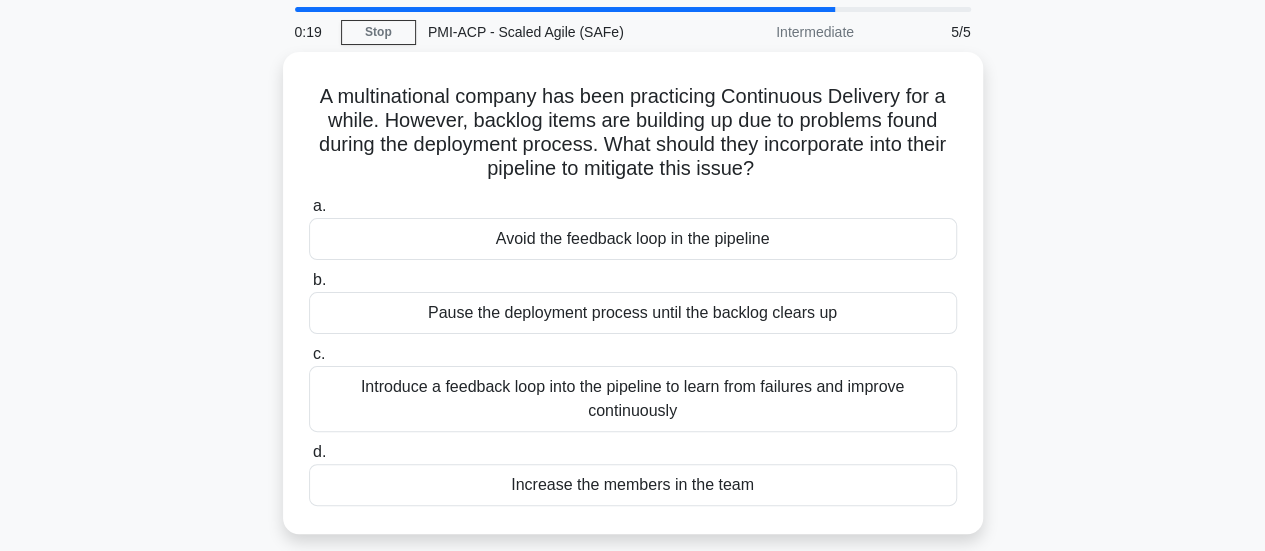 scroll, scrollTop: 66, scrollLeft: 0, axis: vertical 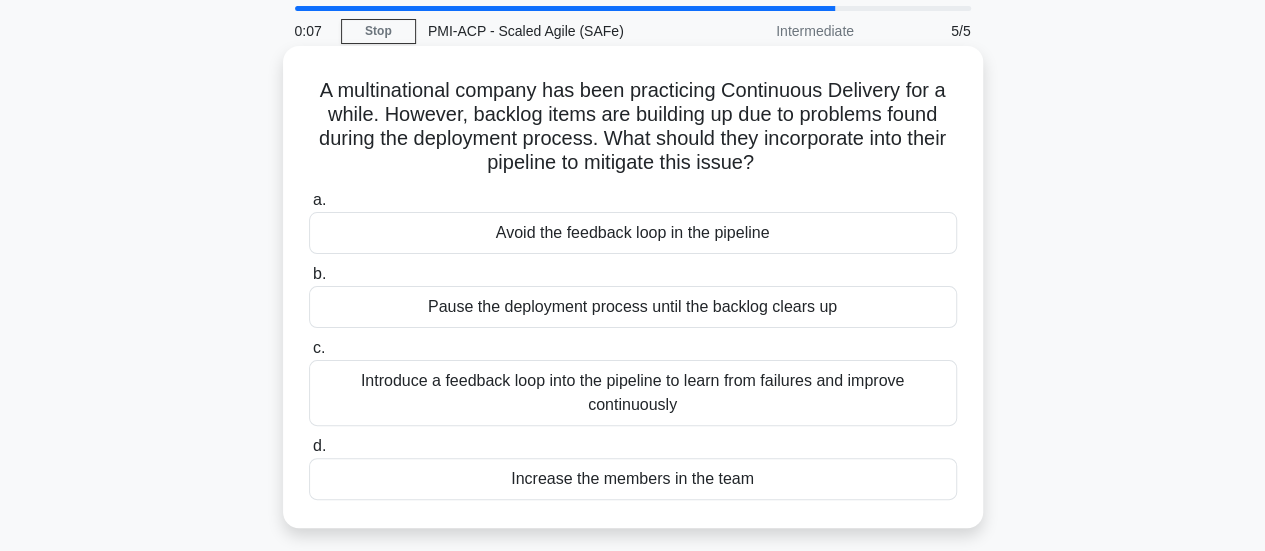 click on "Introduce a feedback loop into the pipeline to learn from failures and improve continuously" at bounding box center (633, 393) 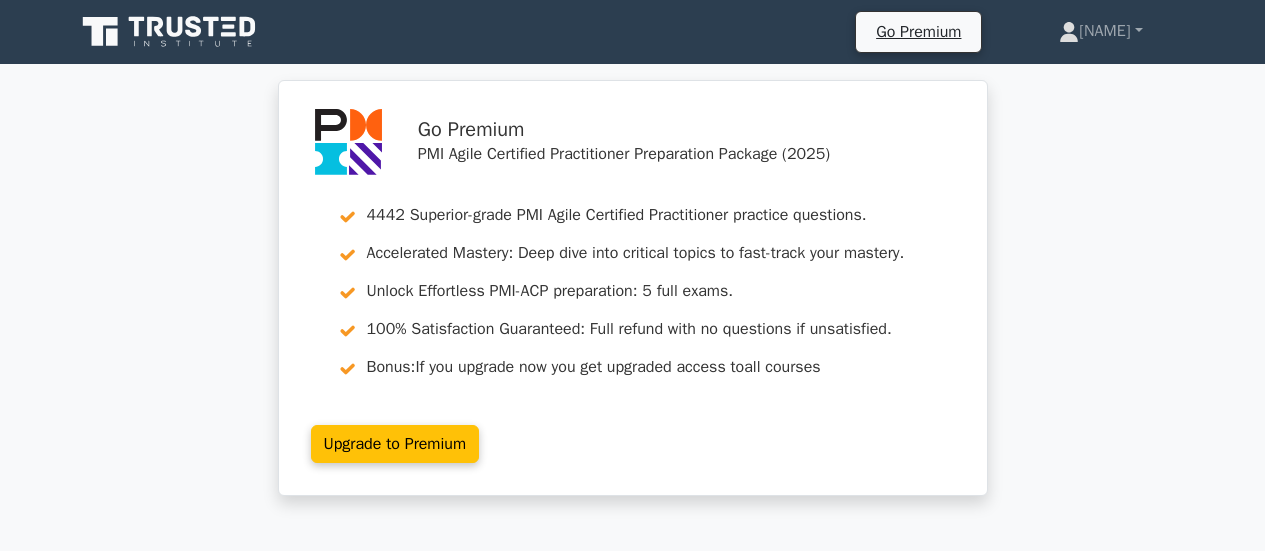 scroll, scrollTop: 290, scrollLeft: 0, axis: vertical 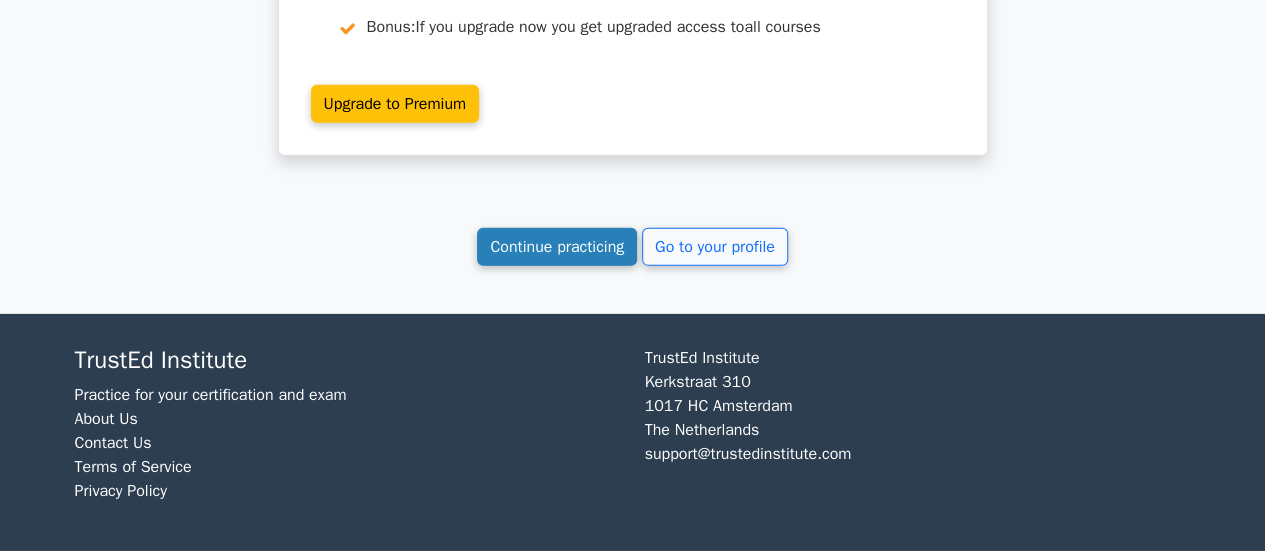 click on "Continue practicing" at bounding box center (557, 247) 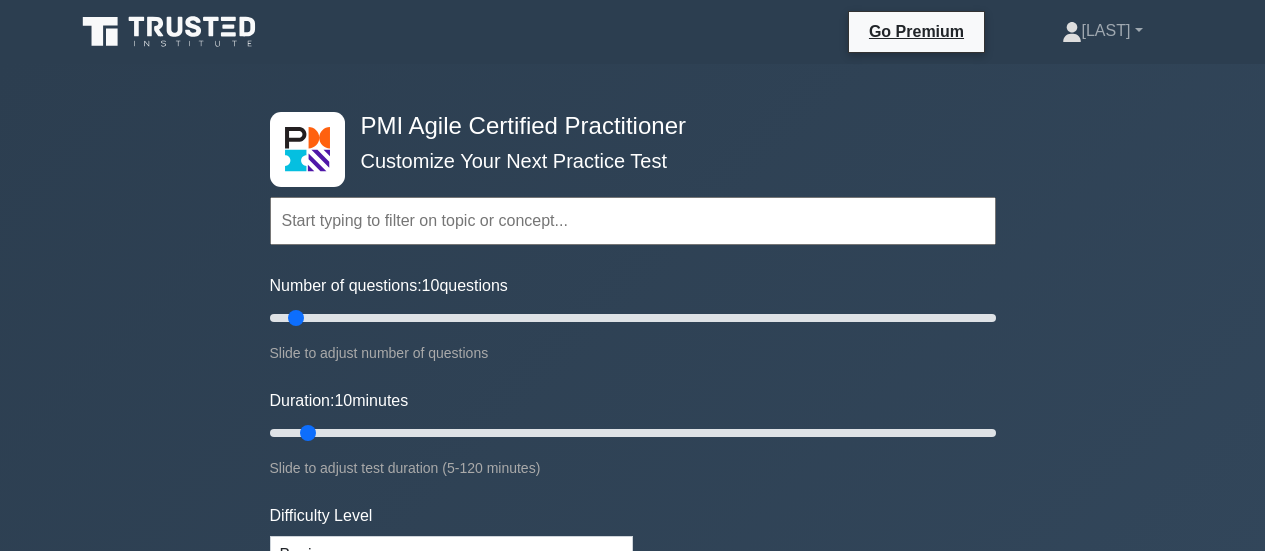 scroll, scrollTop: 0, scrollLeft: 0, axis: both 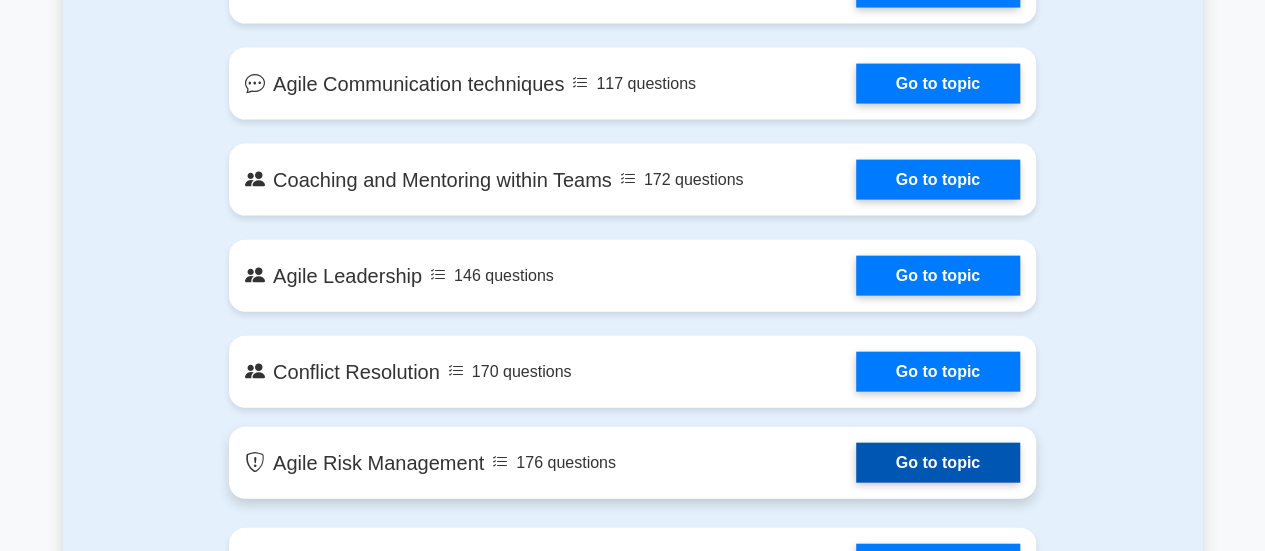 click on "Go to topic" at bounding box center [938, 463] 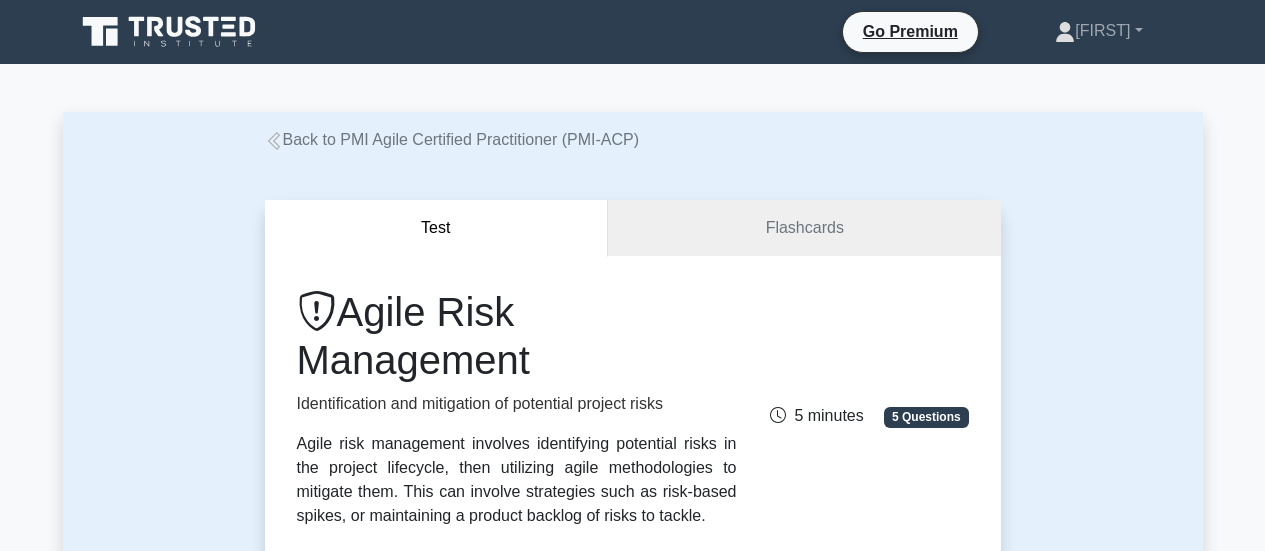 scroll, scrollTop: 0, scrollLeft: 0, axis: both 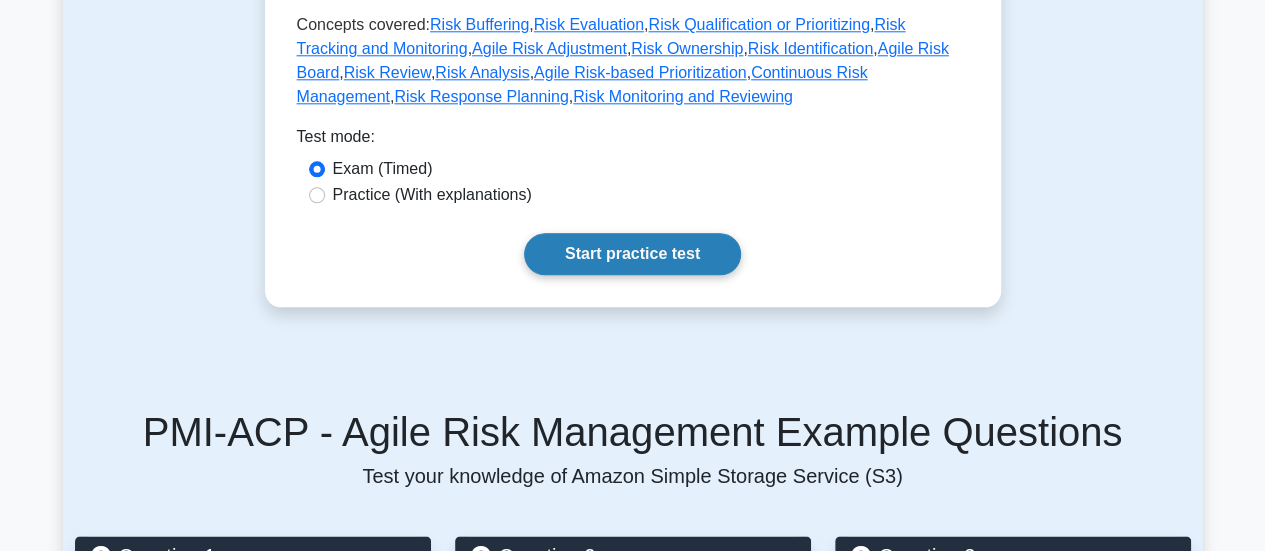 click on "Start practice test" at bounding box center [632, 254] 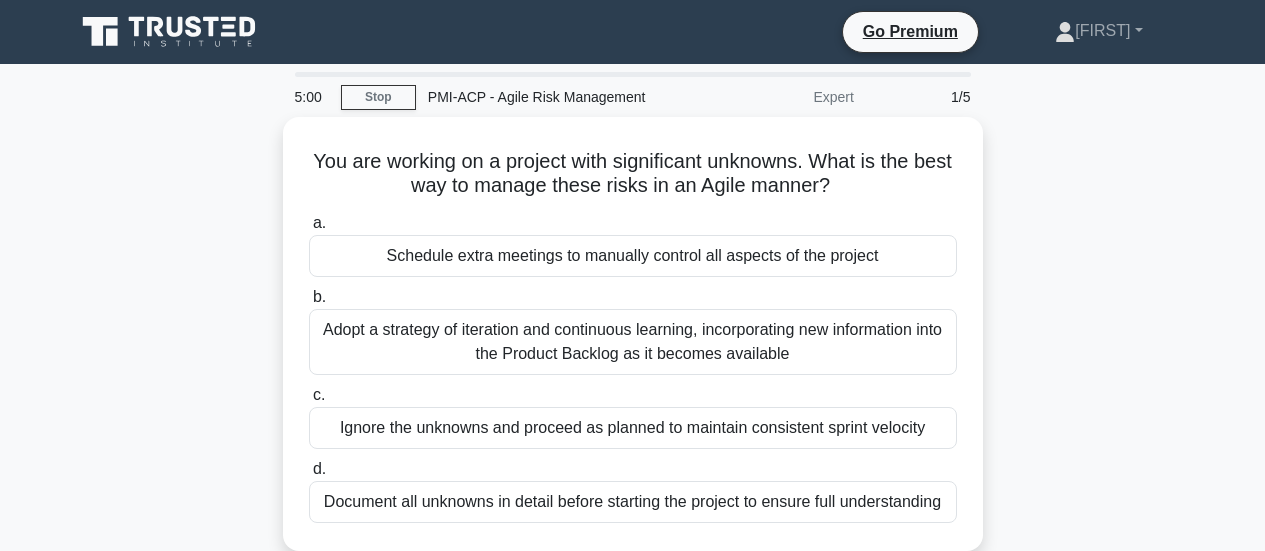 scroll, scrollTop: 0, scrollLeft: 0, axis: both 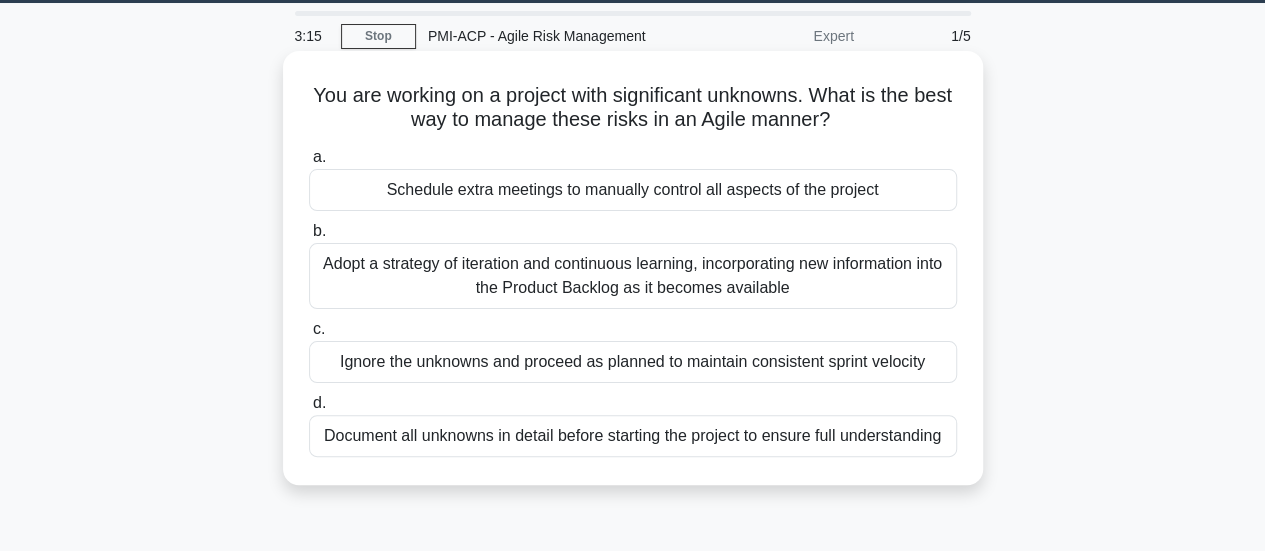 click on "Adopt a strategy of iteration and continuous learning, incorporating new information into the Product Backlog as it becomes available" at bounding box center [633, 276] 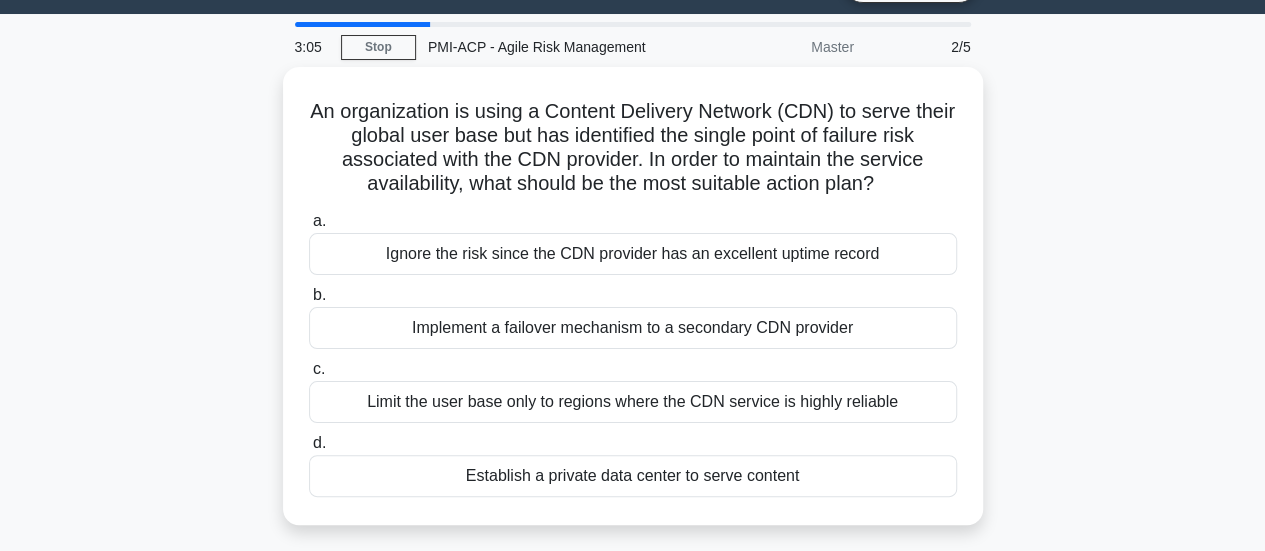 scroll, scrollTop: 51, scrollLeft: 0, axis: vertical 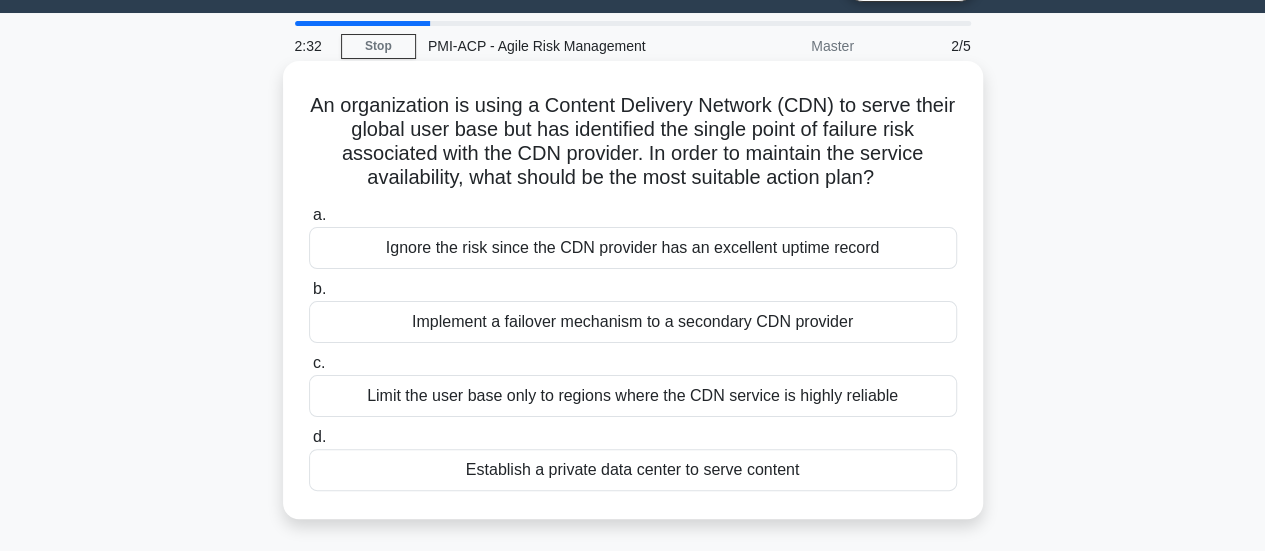 click on "Ignore the risk since the CDN provider has an excellent uptime record" at bounding box center (633, 248) 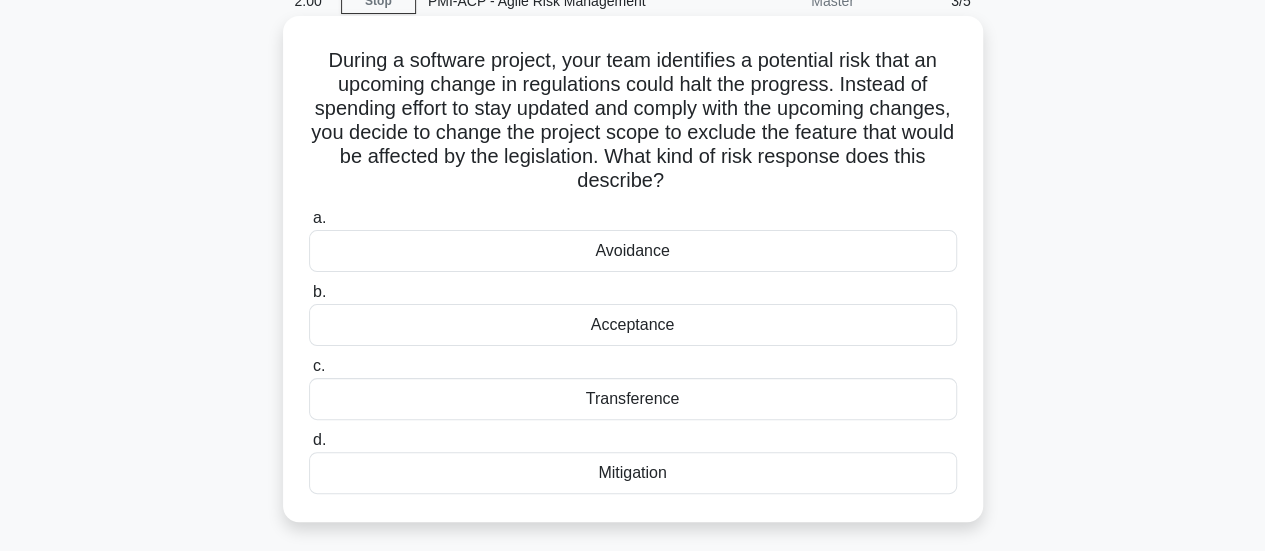 scroll, scrollTop: 94, scrollLeft: 0, axis: vertical 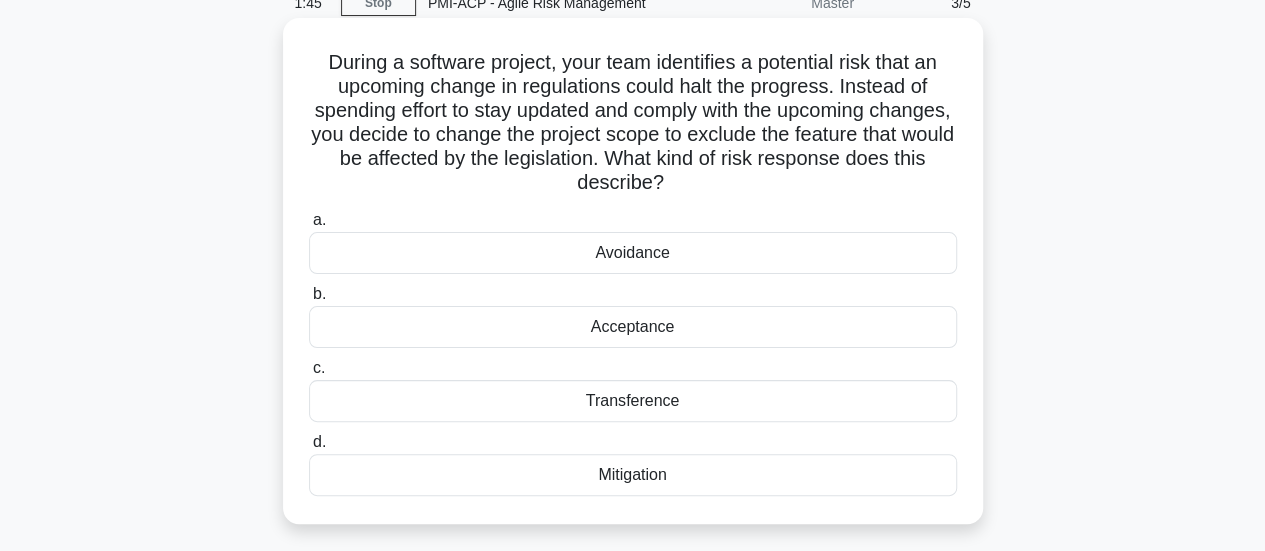 click on "Acceptance" at bounding box center [633, 327] 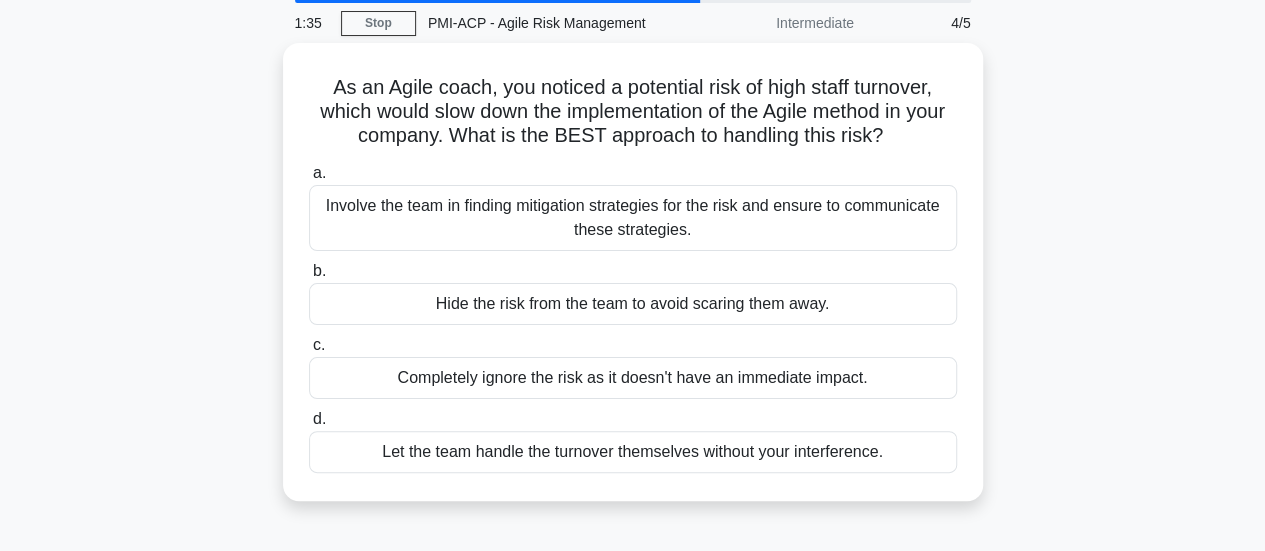 scroll, scrollTop: 76, scrollLeft: 0, axis: vertical 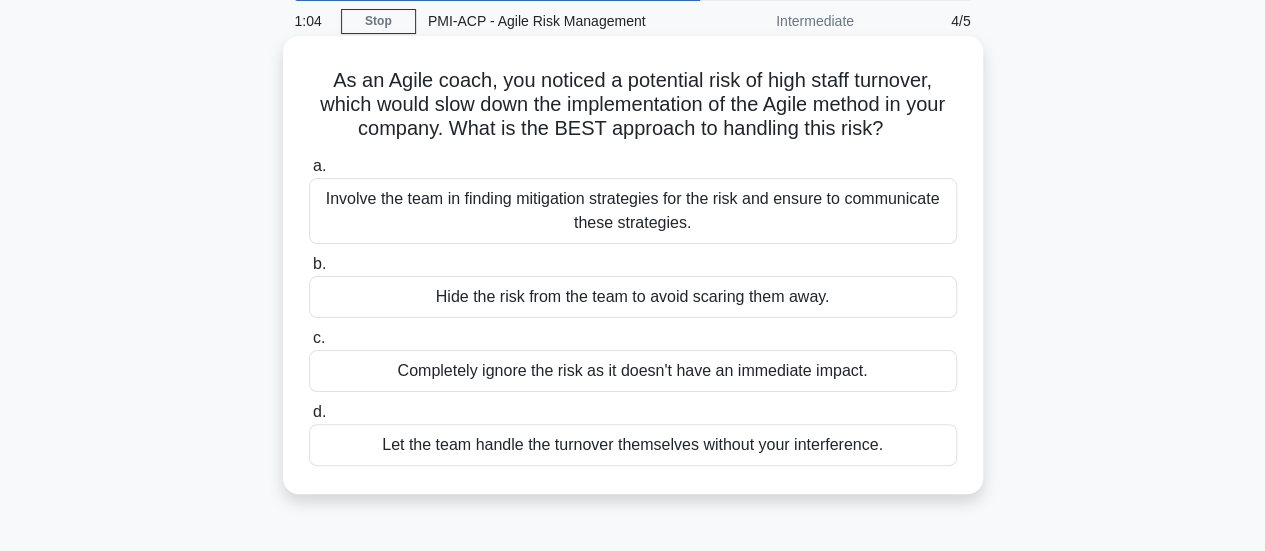 click on "Involve the team in finding mitigation strategies for the risk and ensure to communicate these strategies." at bounding box center (633, 211) 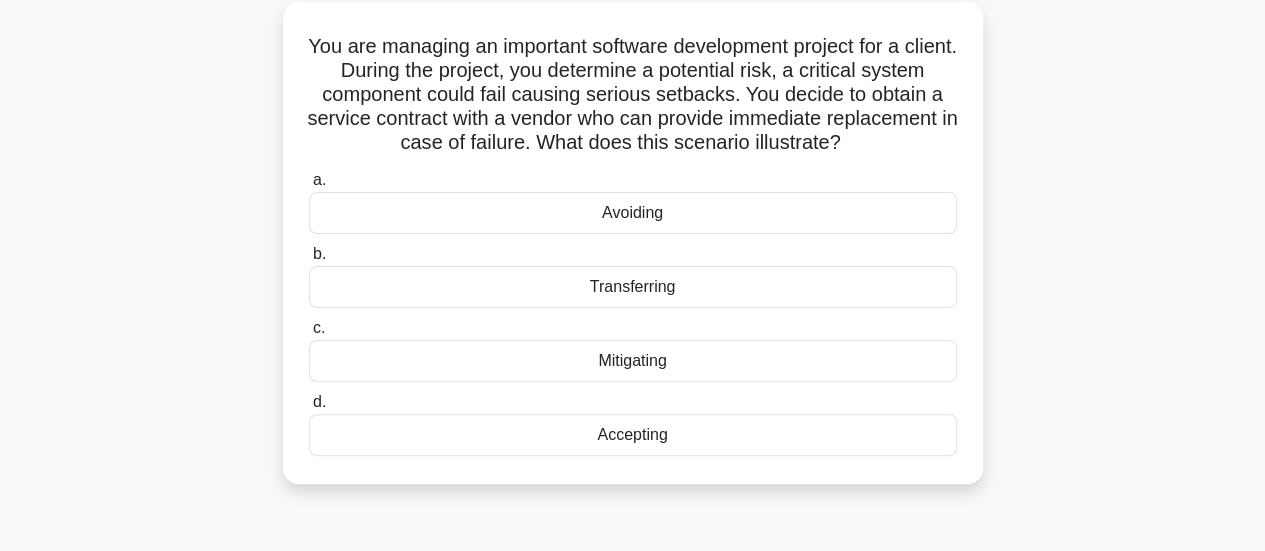 scroll, scrollTop: 117, scrollLeft: 0, axis: vertical 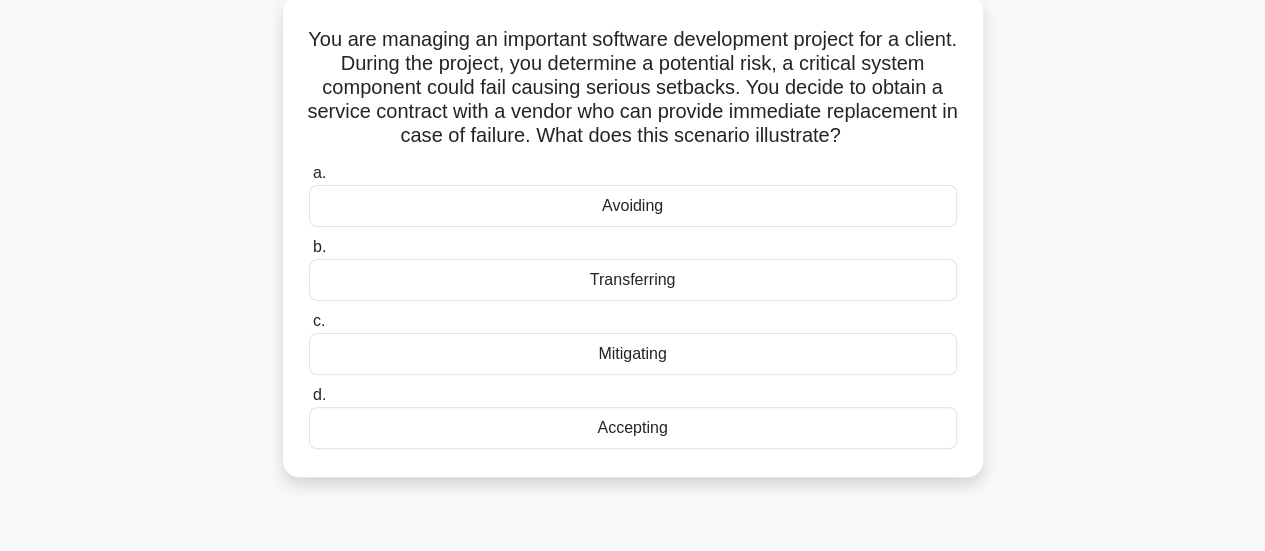 click on "Mitigating" at bounding box center (633, 354) 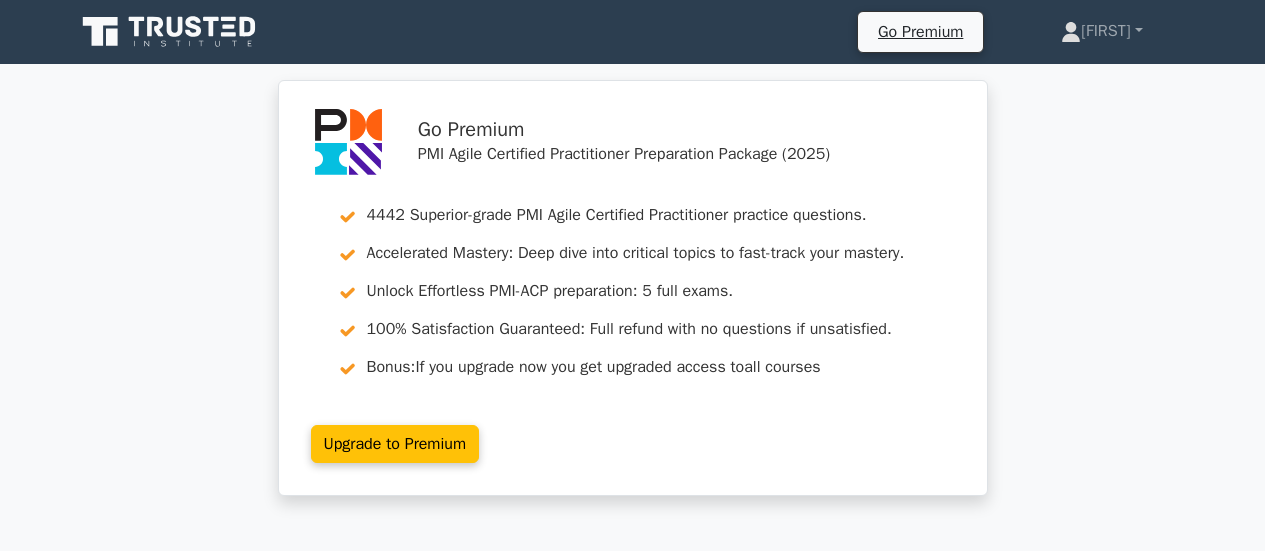 scroll, scrollTop: 0, scrollLeft: 0, axis: both 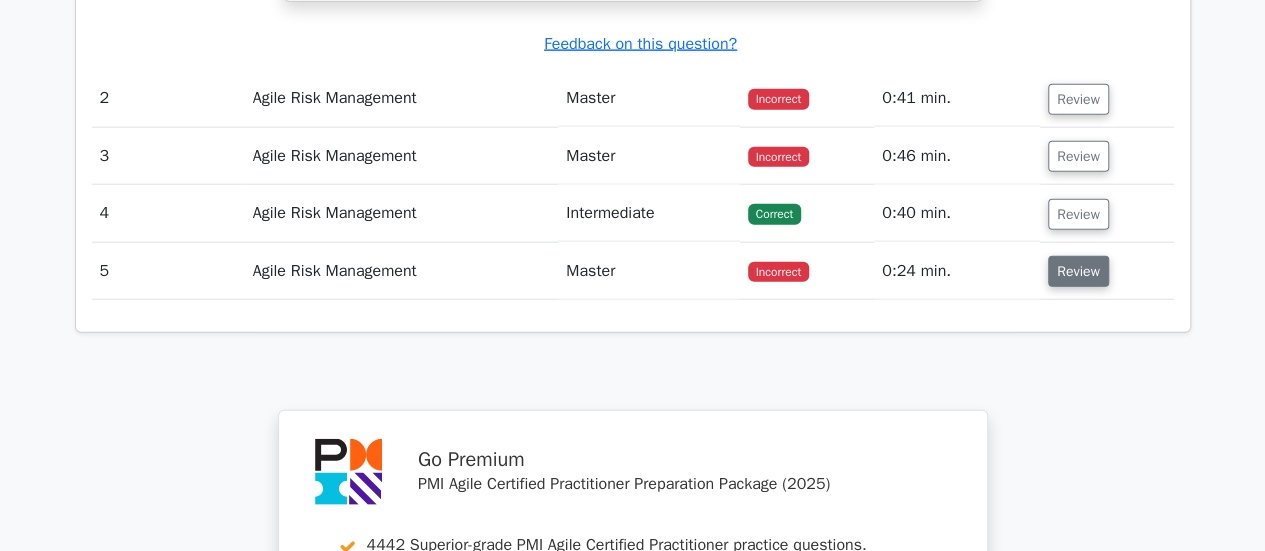 click on "Review" at bounding box center (1078, 271) 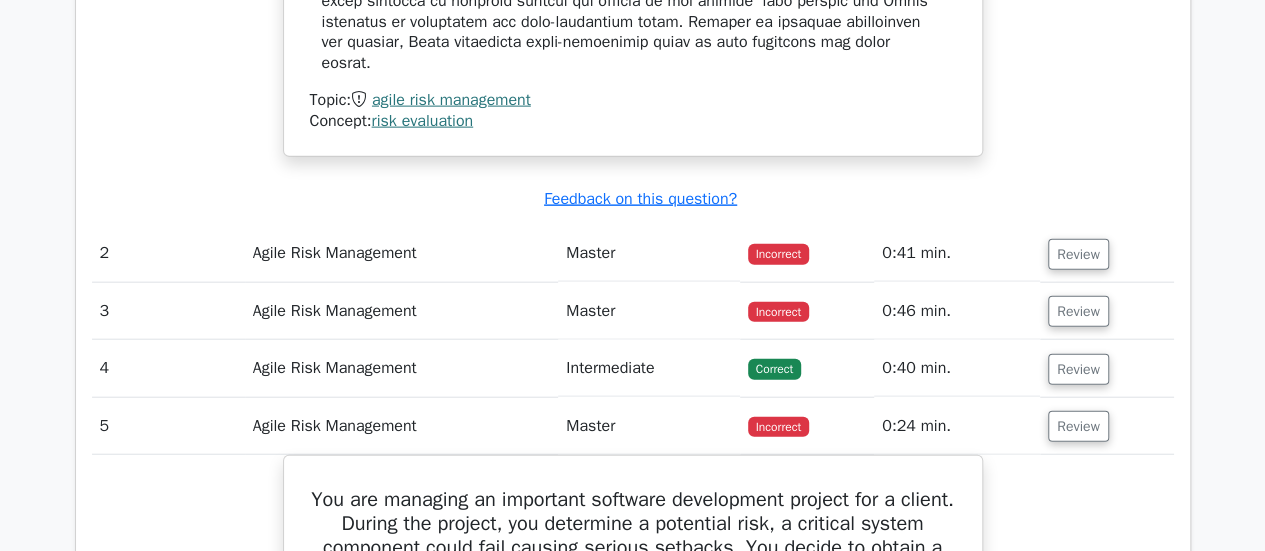 scroll, scrollTop: 2252, scrollLeft: 0, axis: vertical 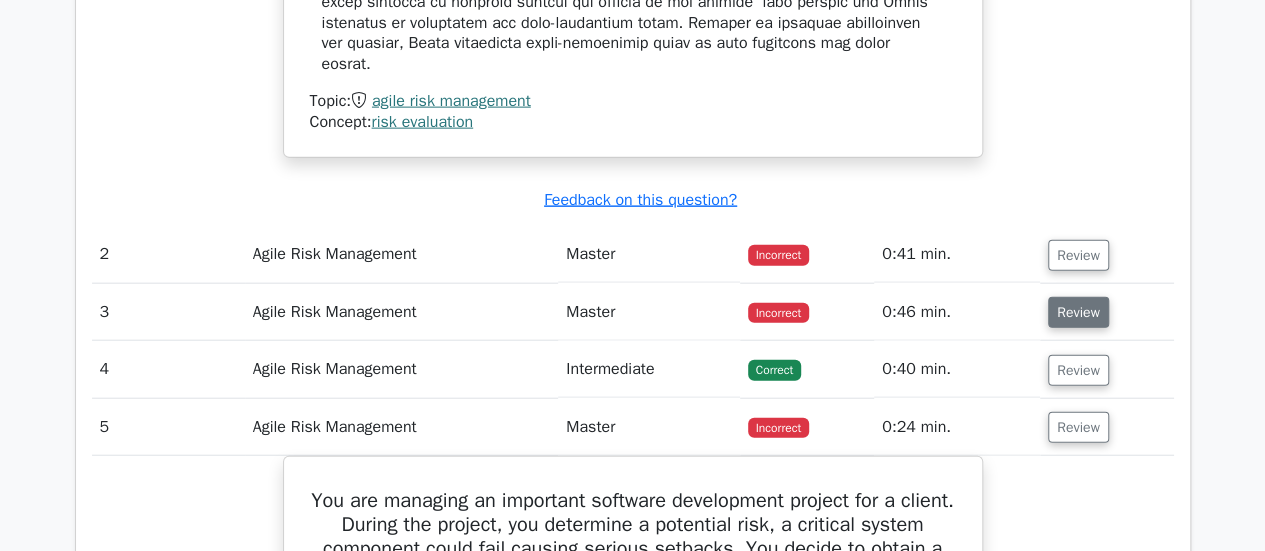 click on "Review" at bounding box center (1078, 312) 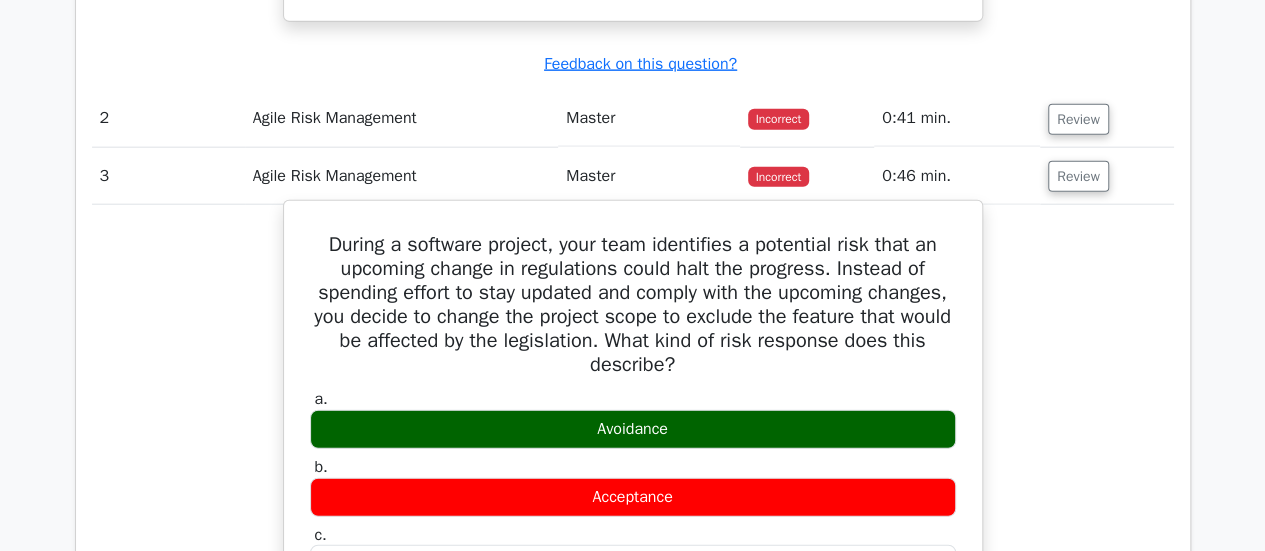 scroll, scrollTop: 2293, scrollLeft: 0, axis: vertical 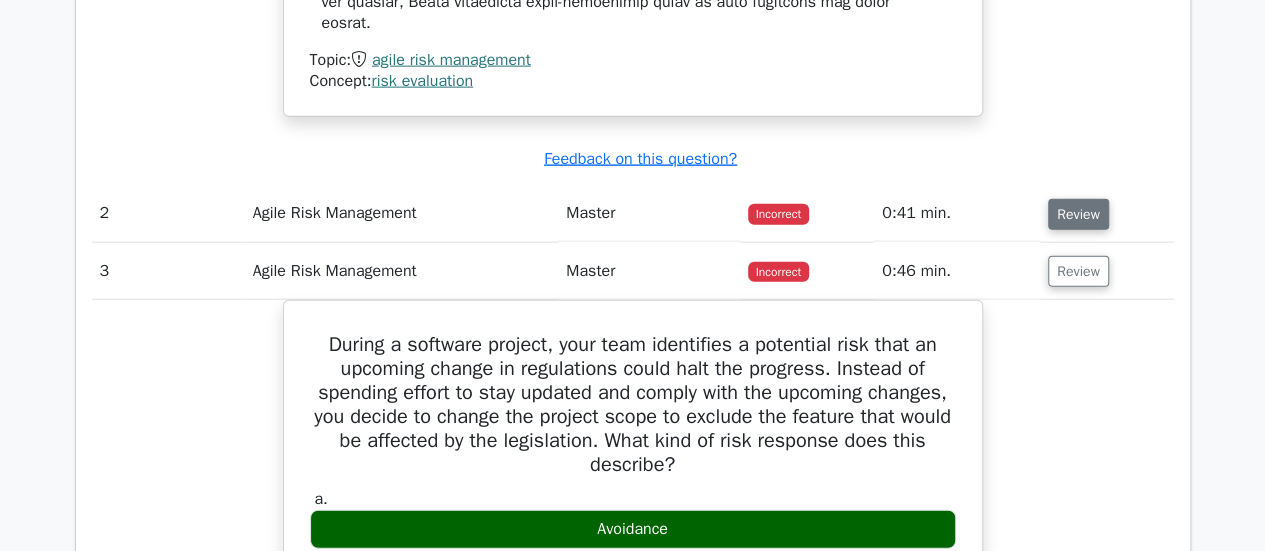click on "Review" at bounding box center [1078, 214] 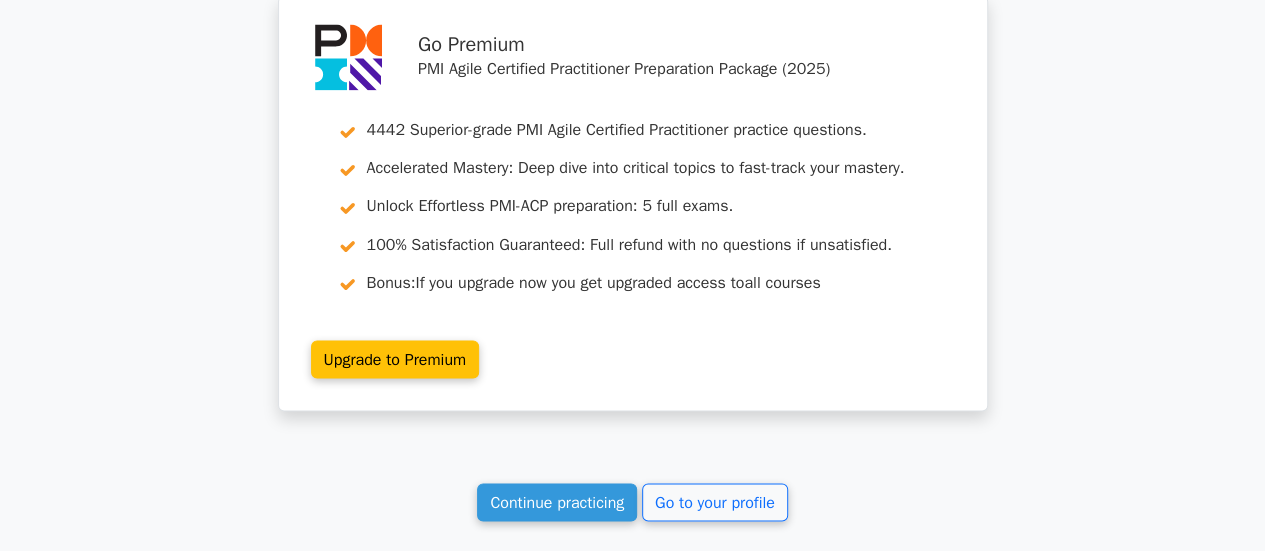 scroll, scrollTop: 5678, scrollLeft: 0, axis: vertical 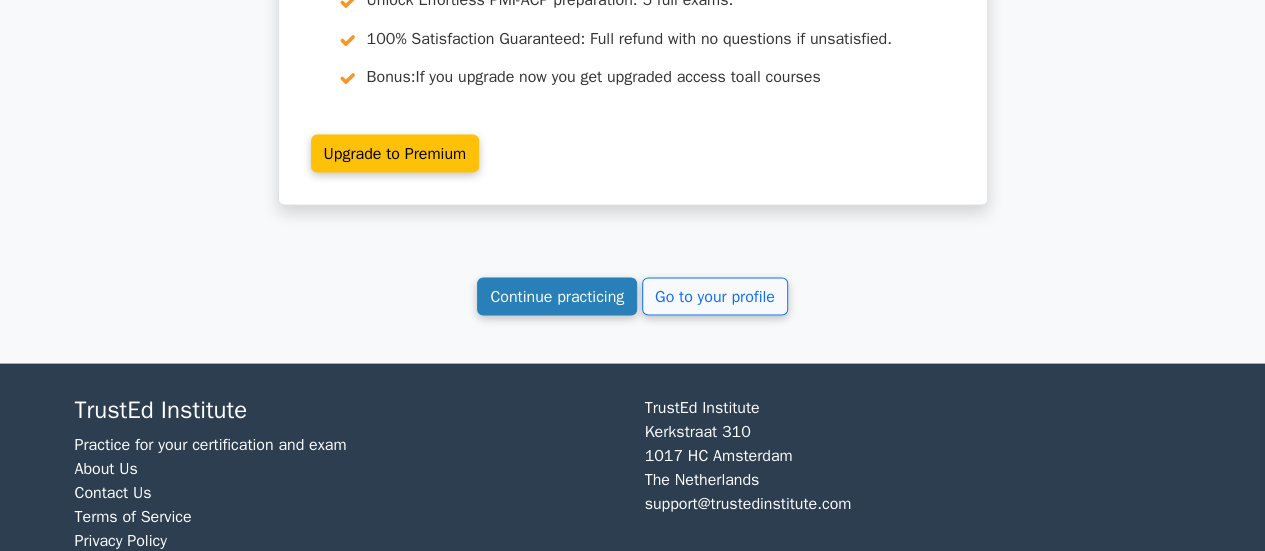 click on "Continue practicing" at bounding box center (557, 296) 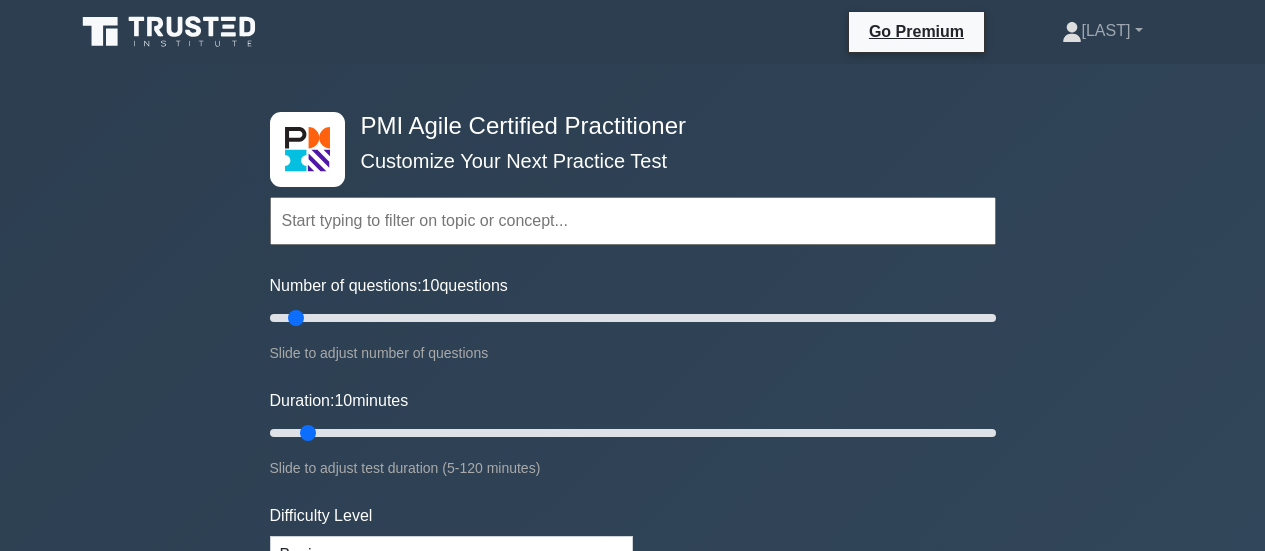 scroll, scrollTop: 0, scrollLeft: 0, axis: both 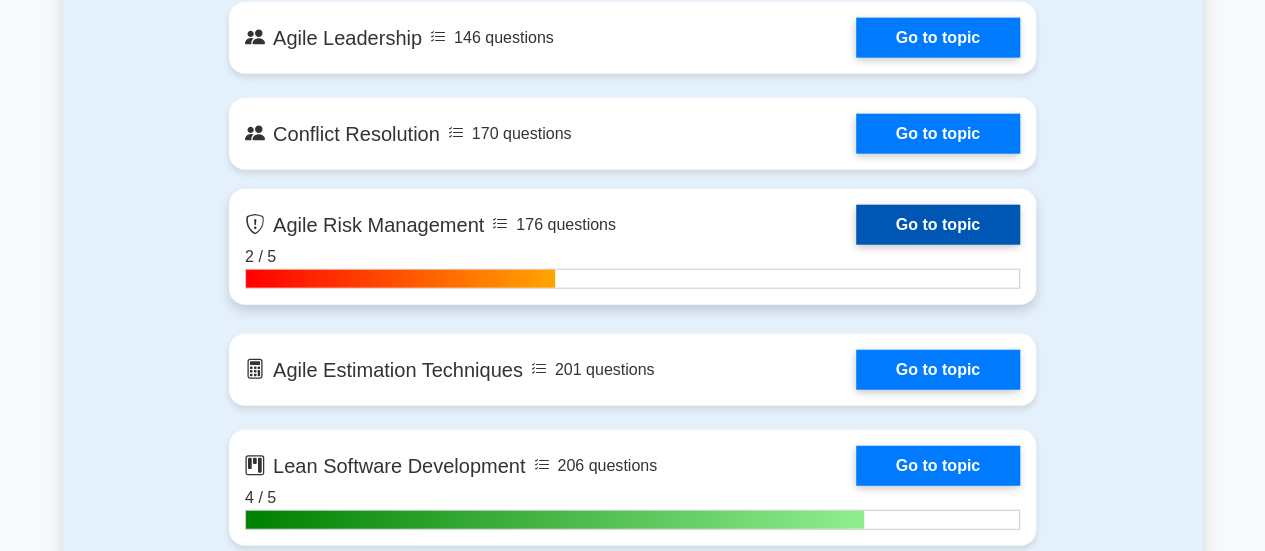 click on "Go to topic" at bounding box center (938, 225) 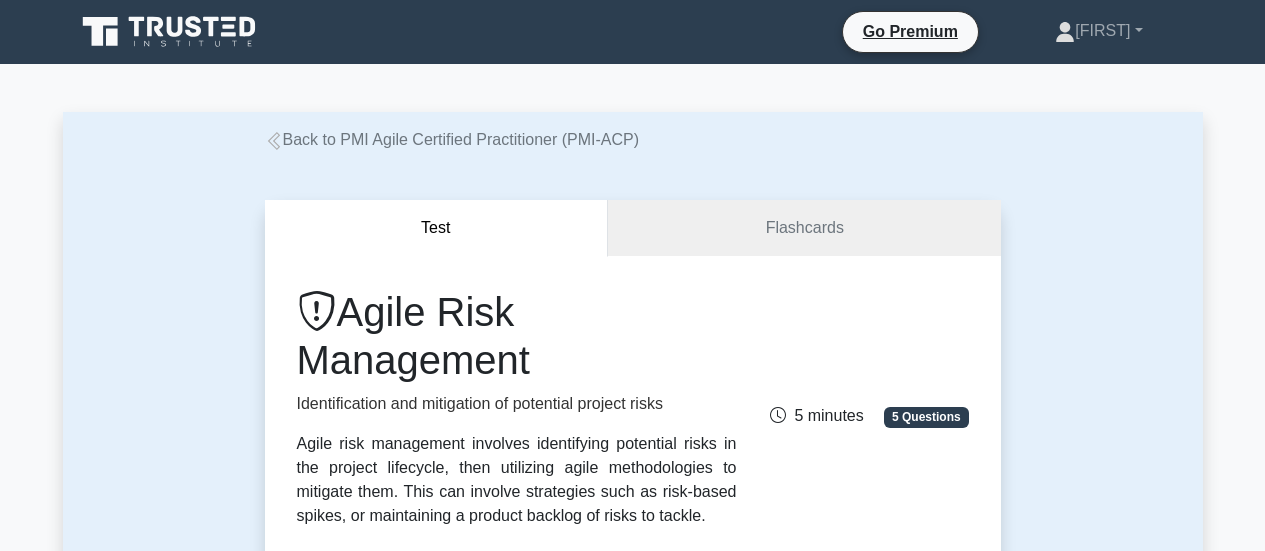 scroll, scrollTop: 0, scrollLeft: 0, axis: both 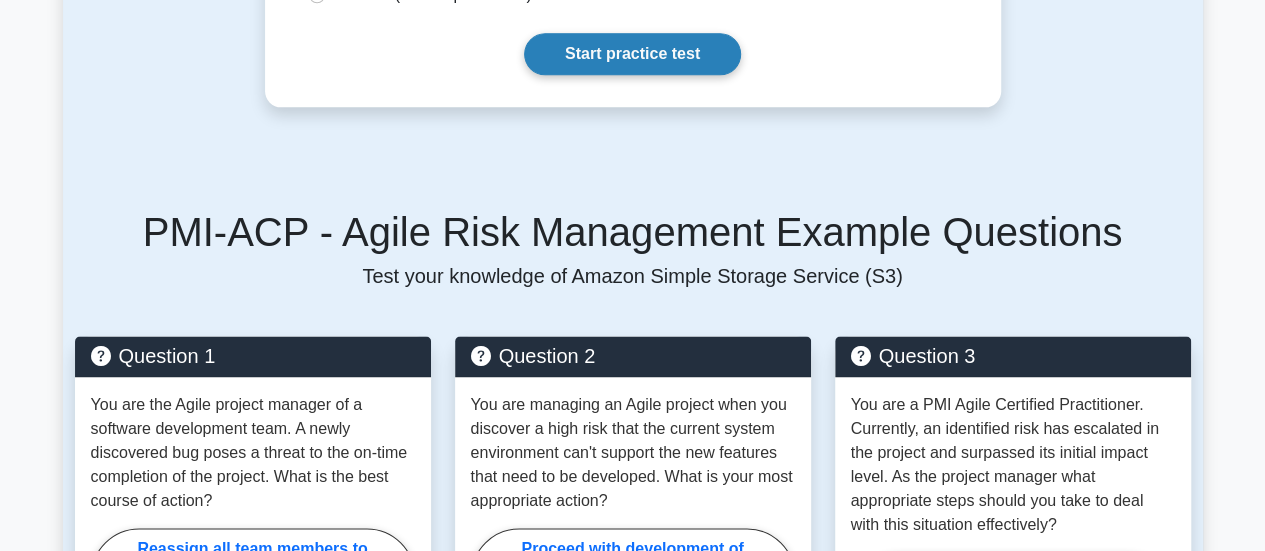 click on "Start practice test" at bounding box center (632, 54) 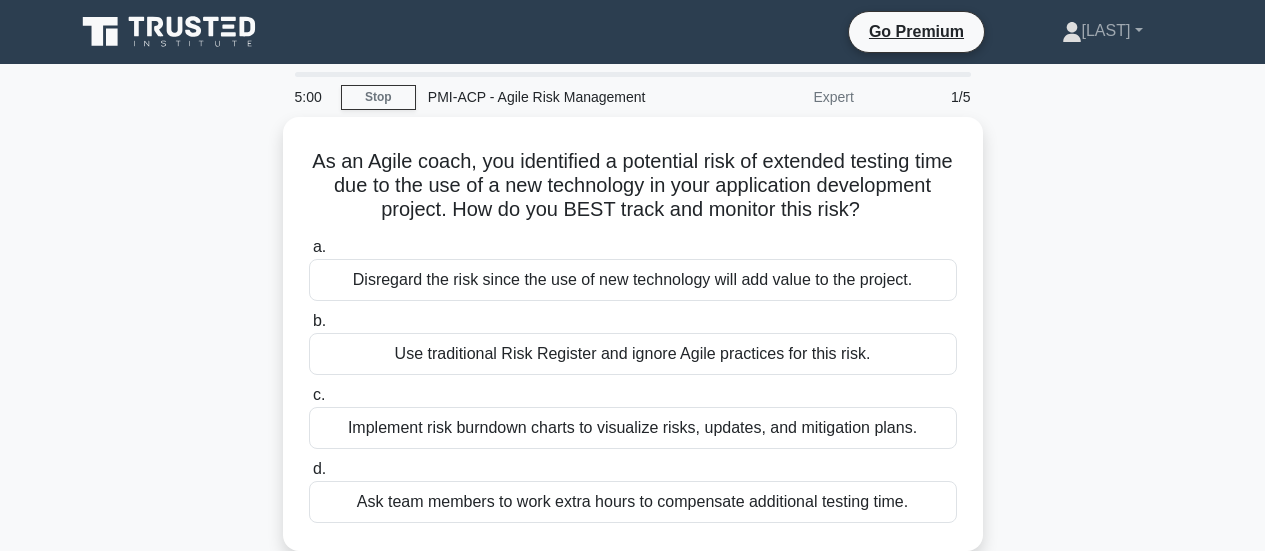 scroll, scrollTop: 0, scrollLeft: 0, axis: both 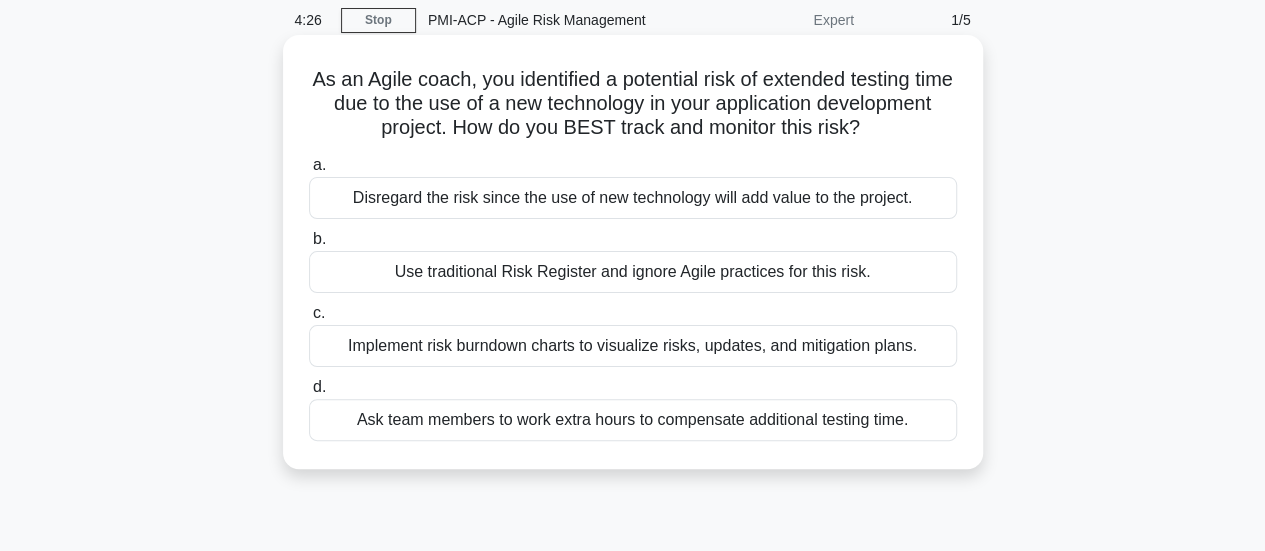 click on "Implement risk burndown charts to visualize risks, updates, and mitigation plans." at bounding box center (633, 346) 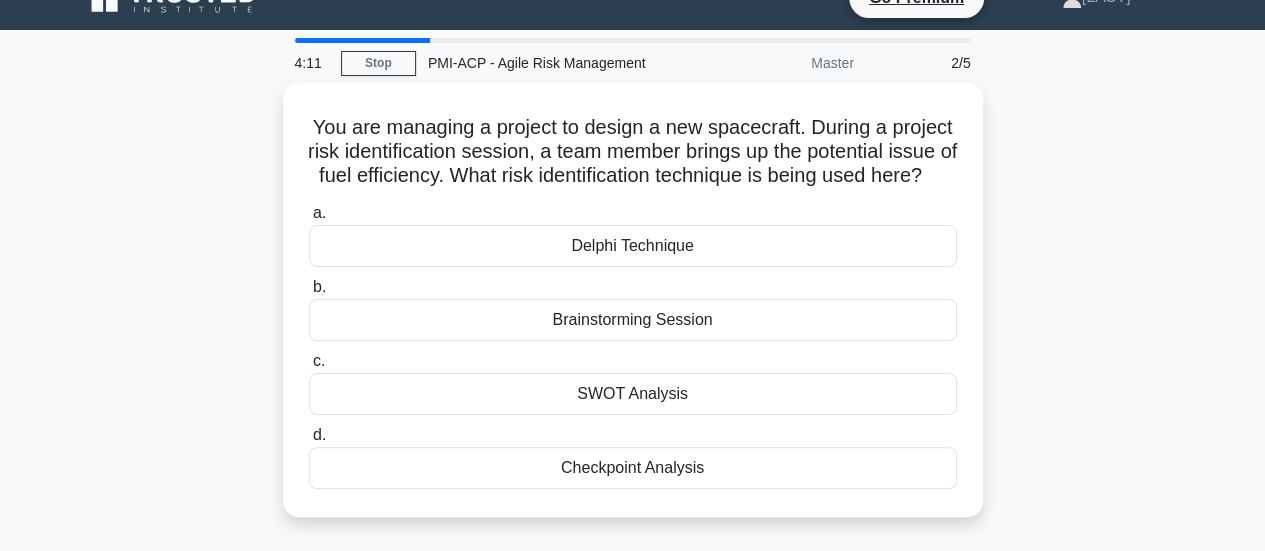 scroll, scrollTop: 35, scrollLeft: 0, axis: vertical 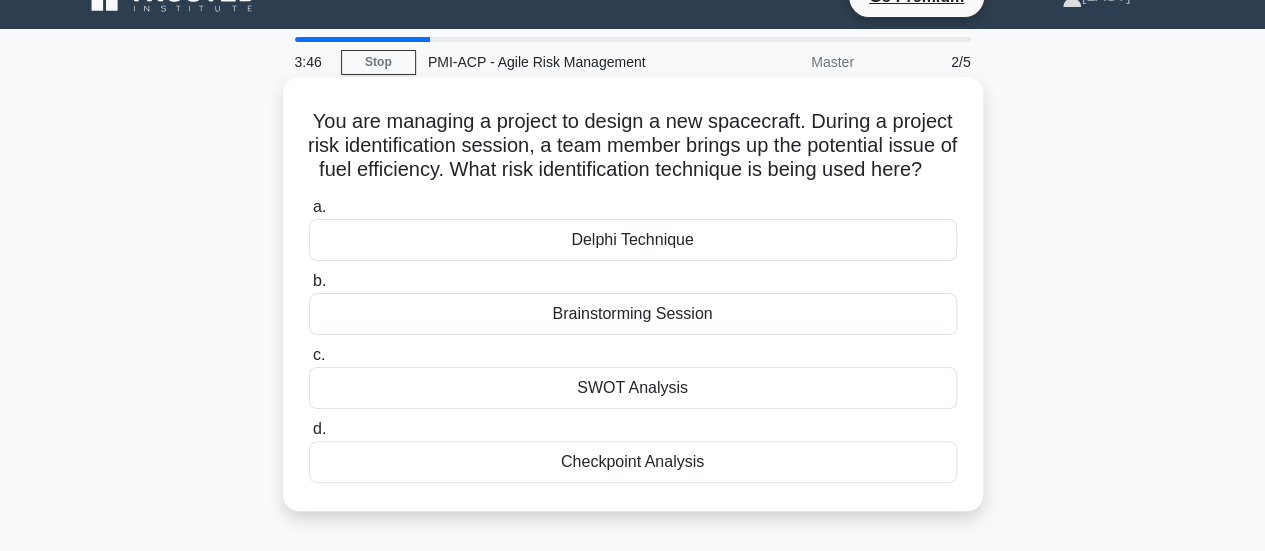 click on "Checkpoint Analysis" at bounding box center [633, 462] 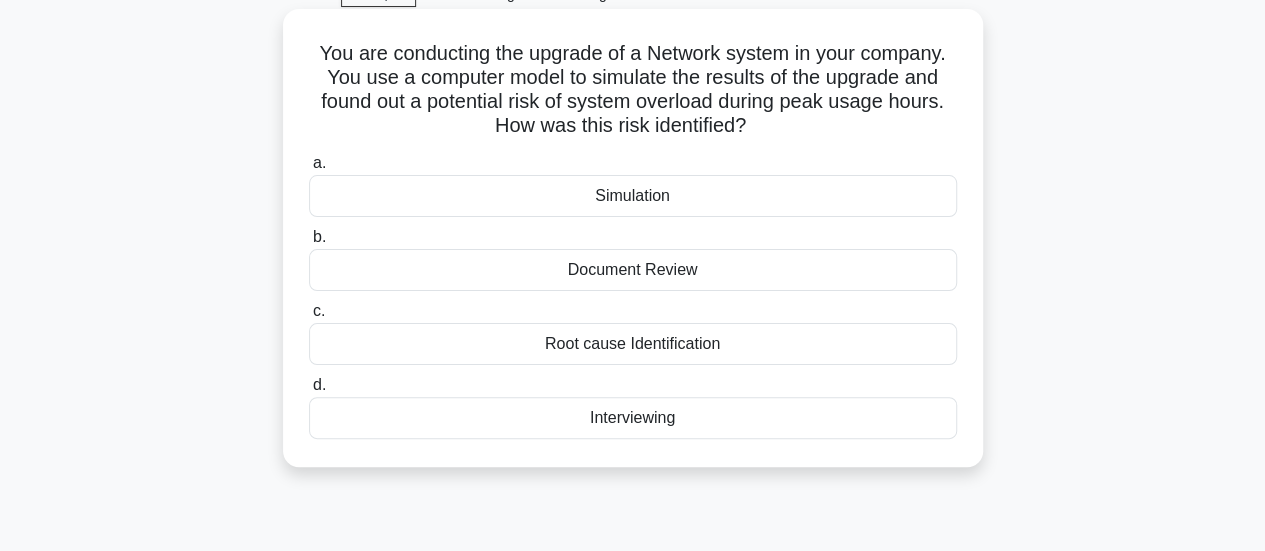 scroll, scrollTop: 108, scrollLeft: 0, axis: vertical 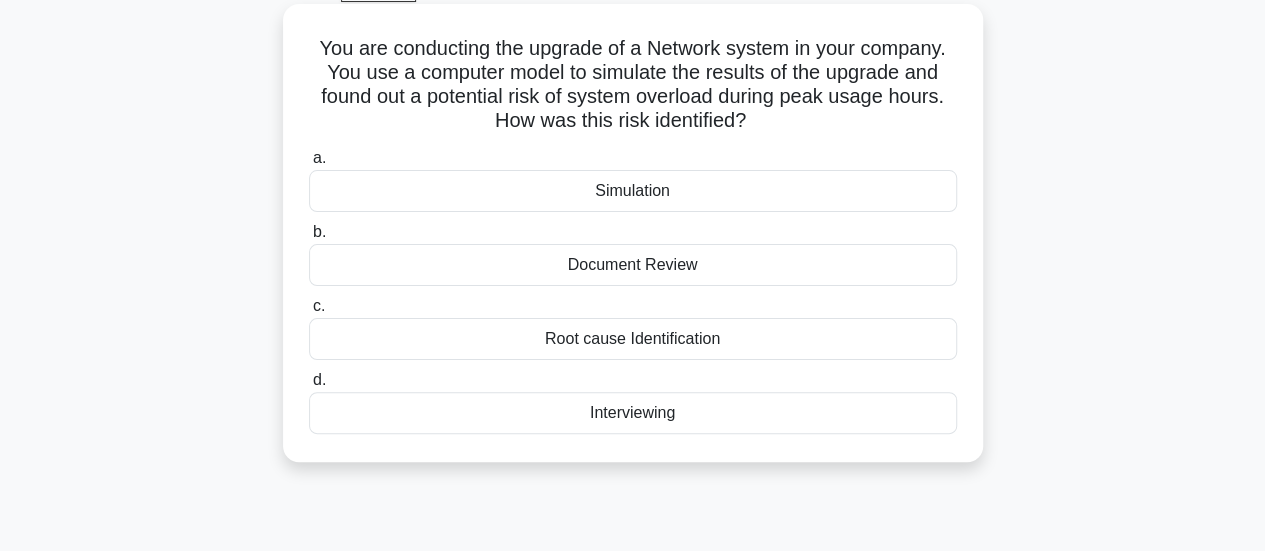 click on "Root cause Identification" at bounding box center (633, 339) 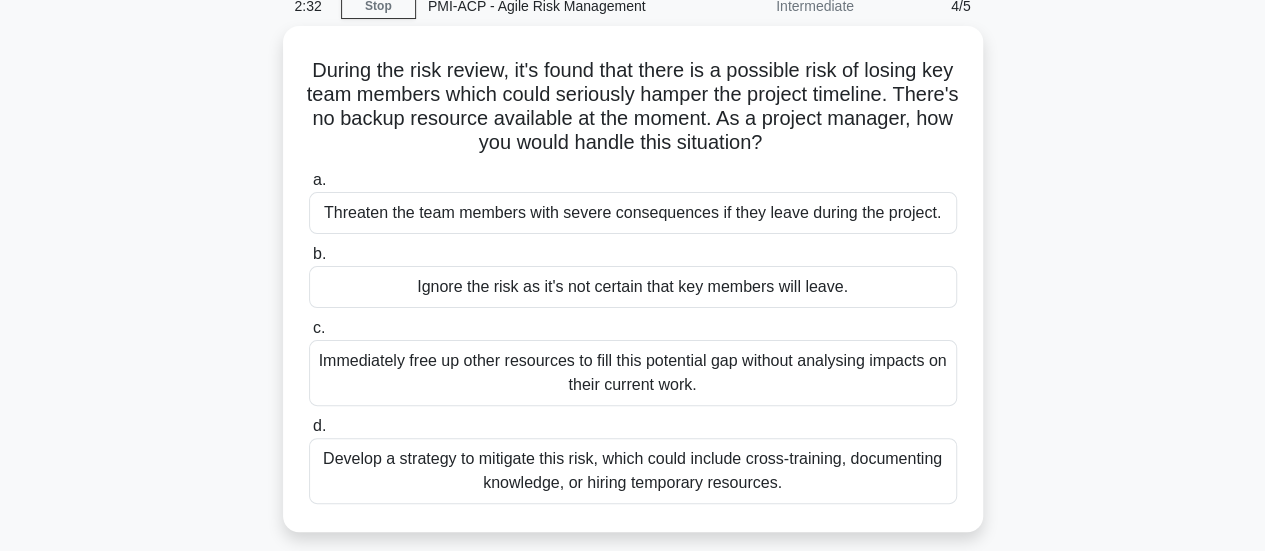 scroll, scrollTop: 92, scrollLeft: 0, axis: vertical 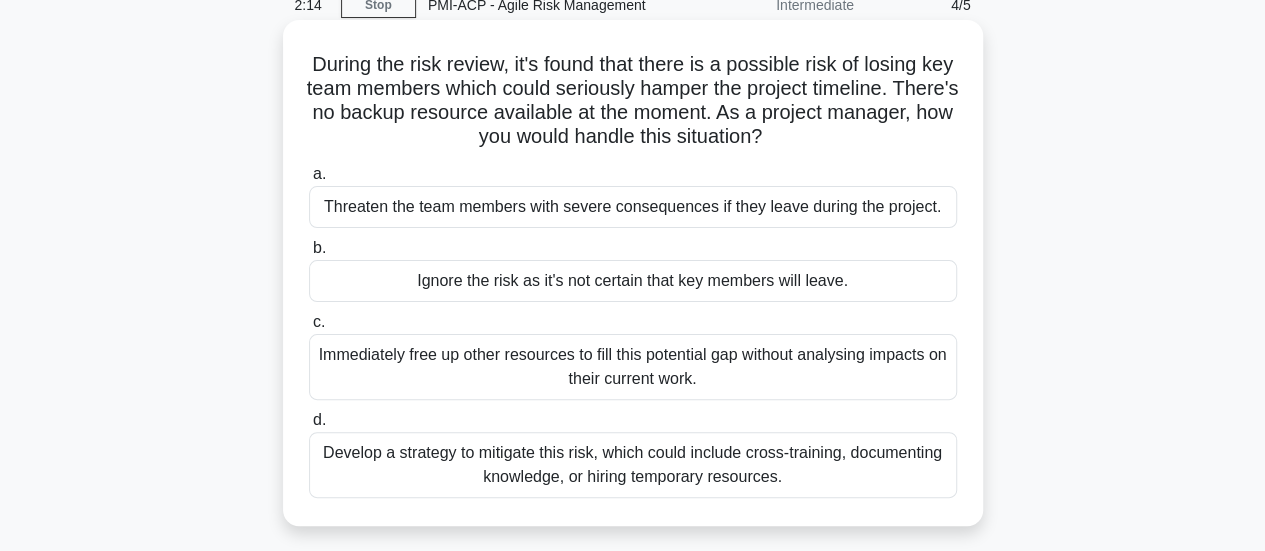click on "Develop a strategy to mitigate this risk, which could include cross-training, documenting knowledge, or hiring temporary resources." at bounding box center (633, 465) 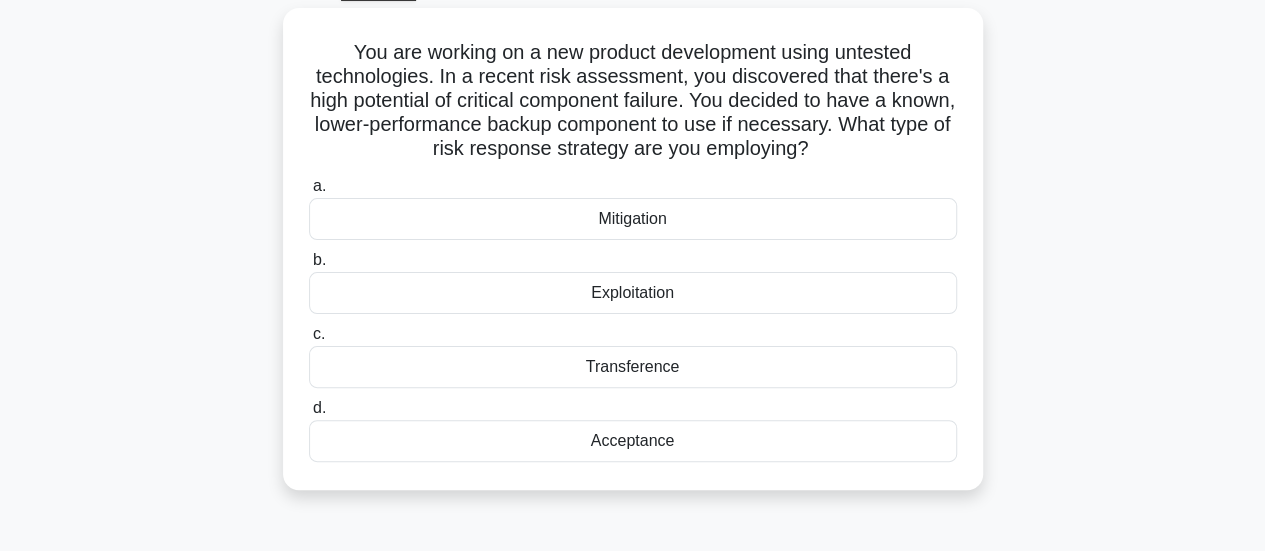 scroll, scrollTop: 110, scrollLeft: 0, axis: vertical 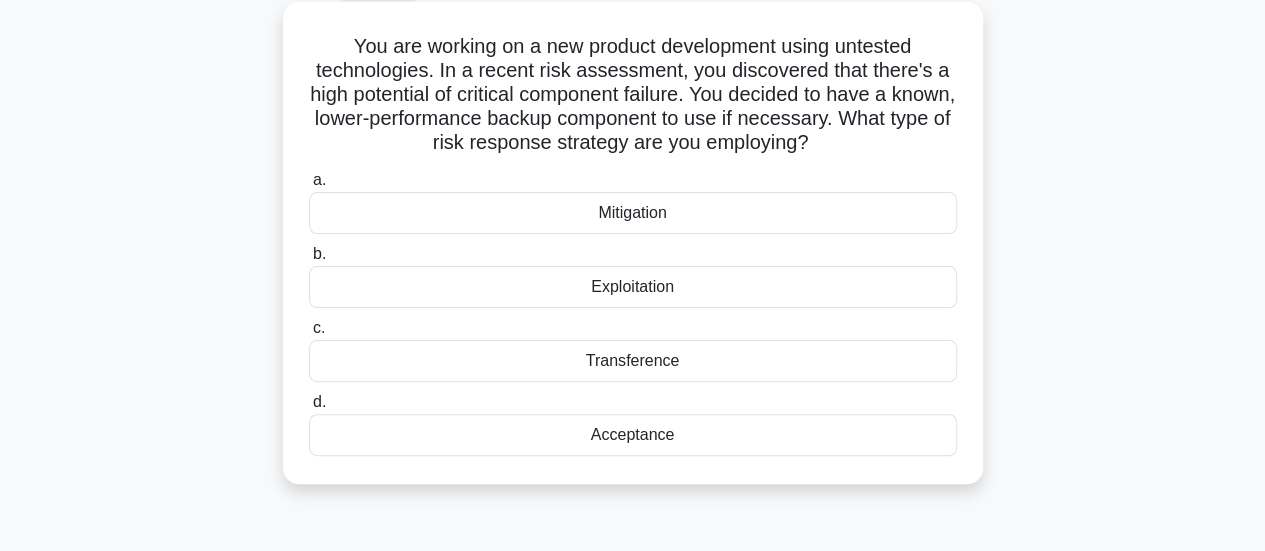click on "Acceptance" at bounding box center [633, 435] 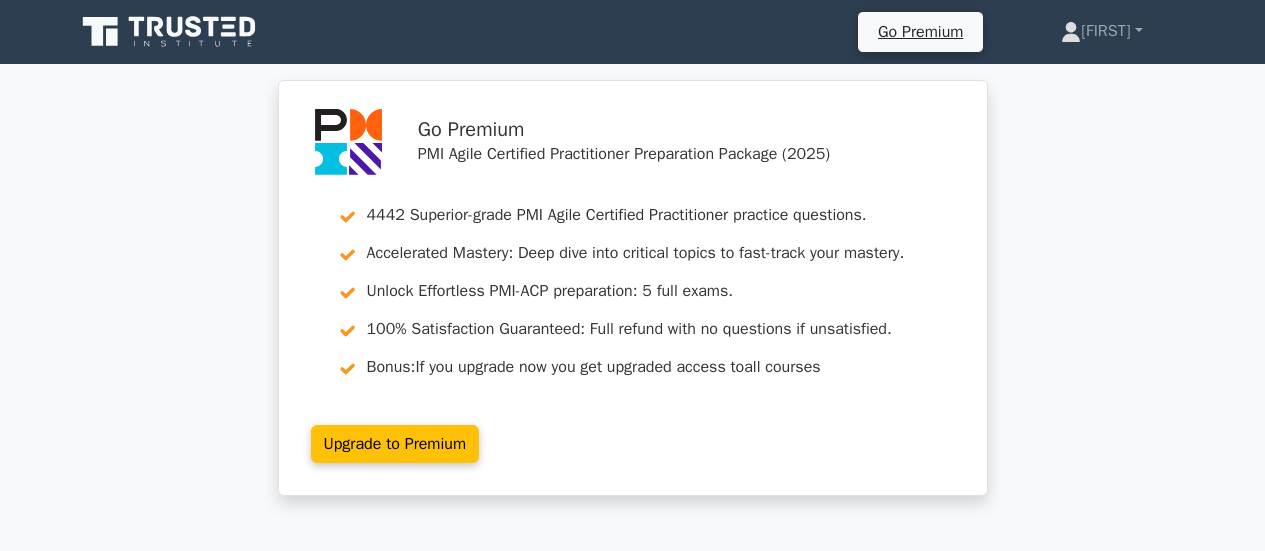 scroll, scrollTop: 0, scrollLeft: 0, axis: both 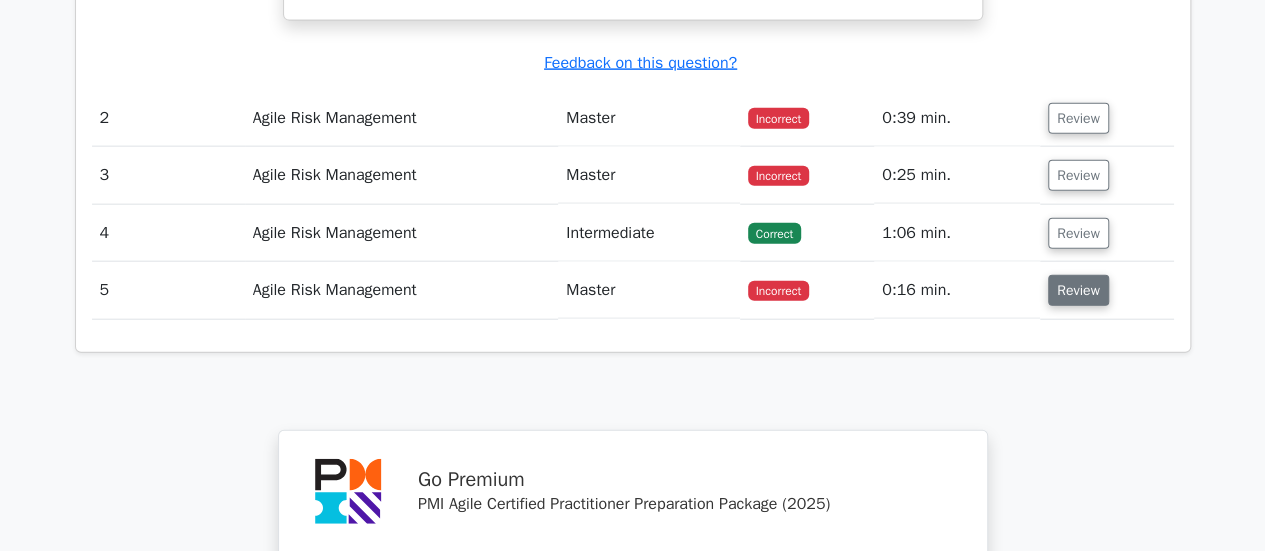 click on "Review" at bounding box center (1078, 290) 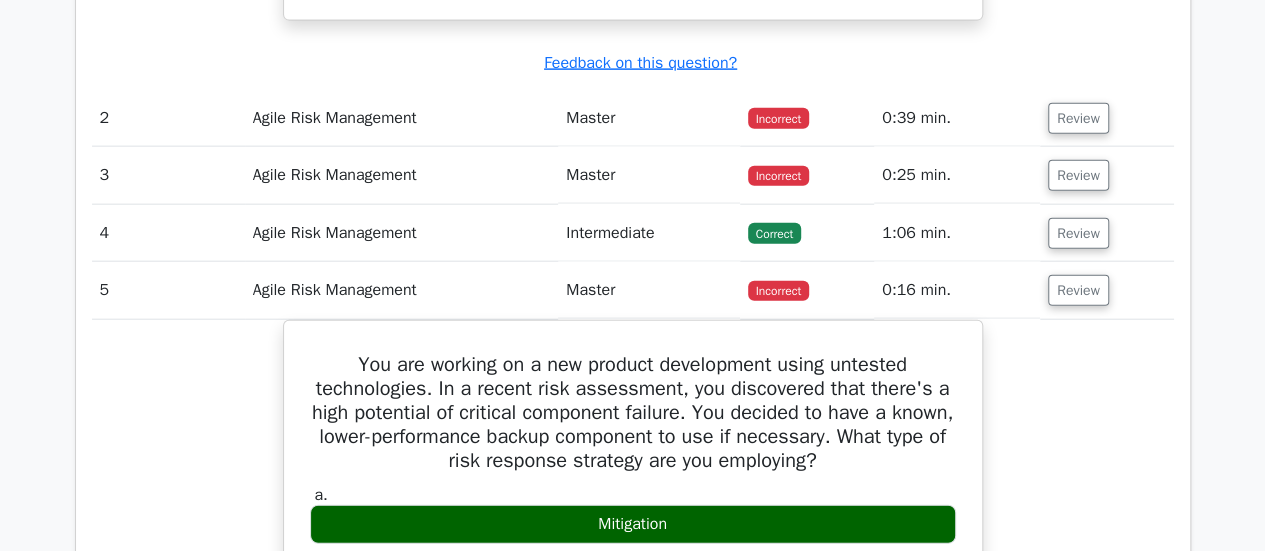 scroll, scrollTop: 0, scrollLeft: 12, axis: horizontal 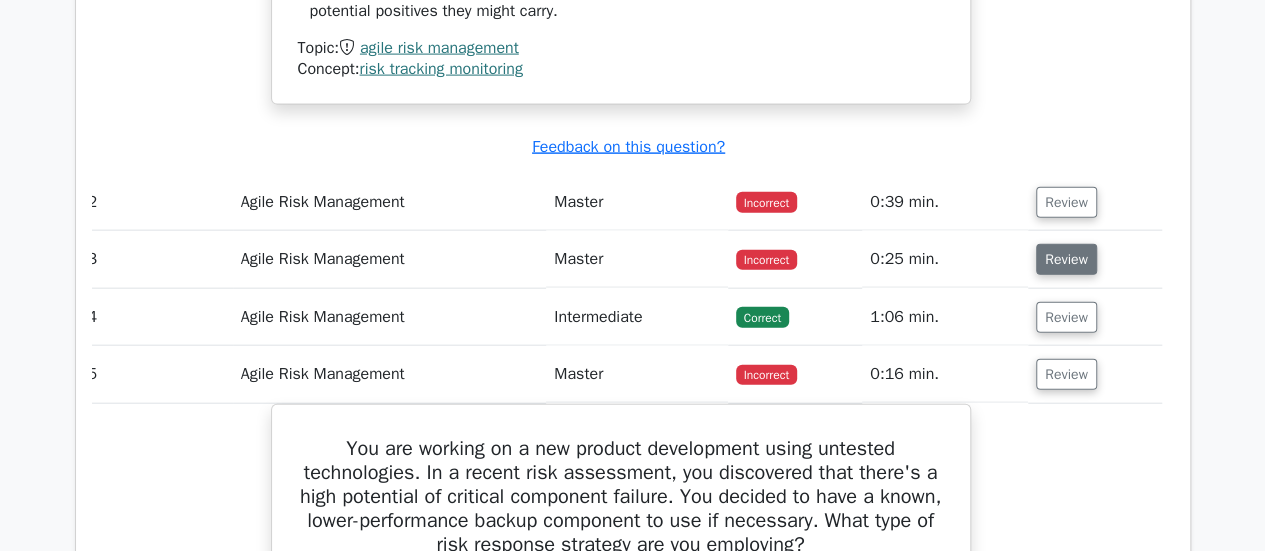 click on "Review" at bounding box center [1066, 259] 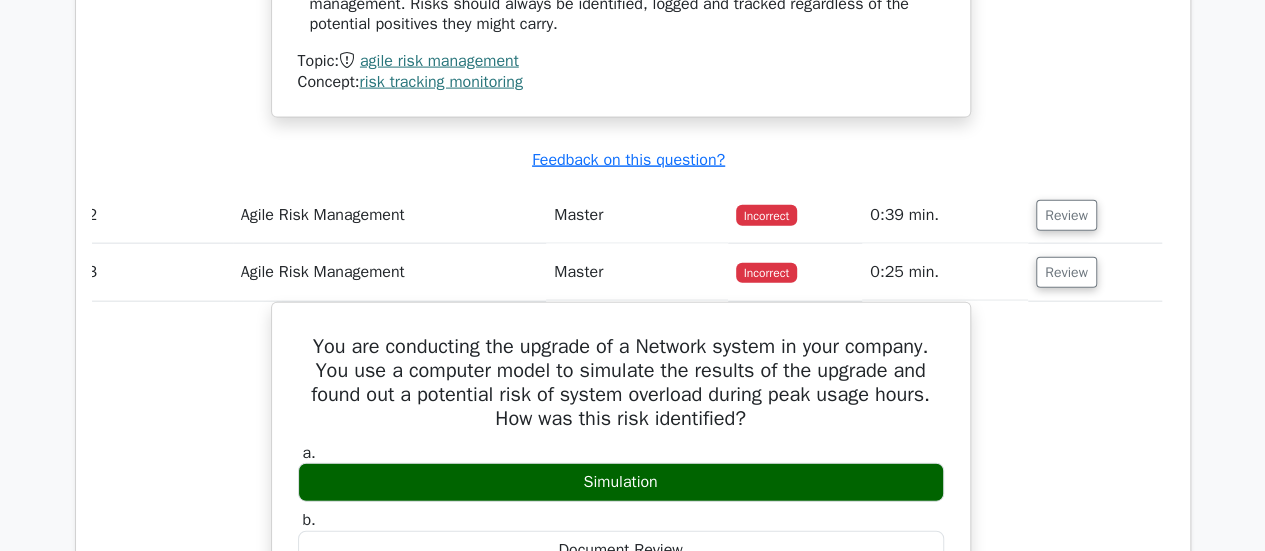 scroll, scrollTop: 2177, scrollLeft: 0, axis: vertical 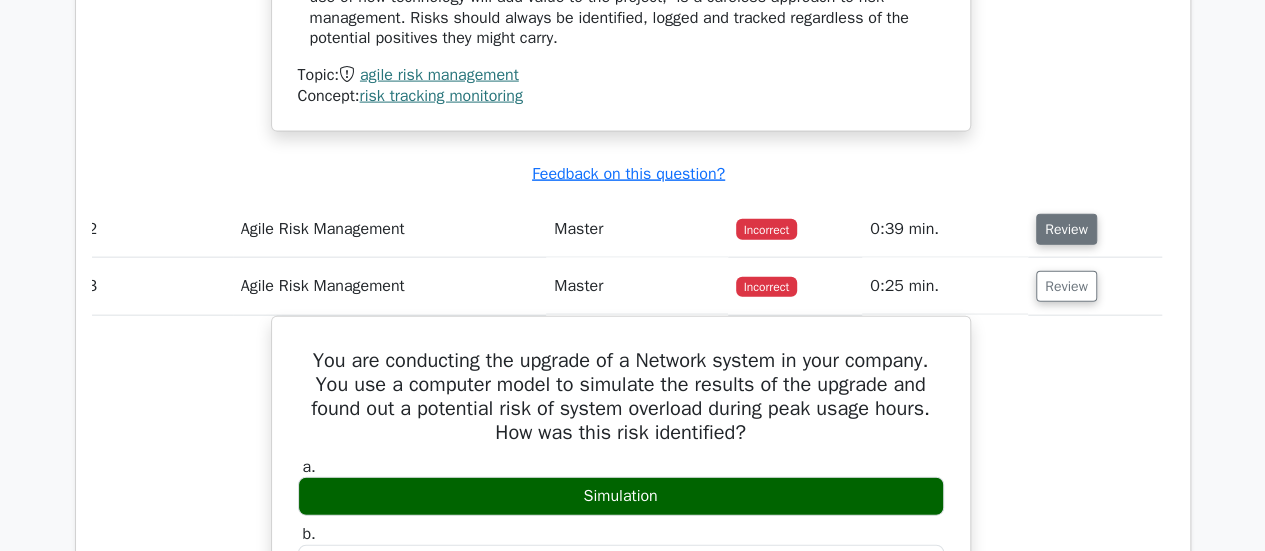 click on "Review" at bounding box center [1066, 229] 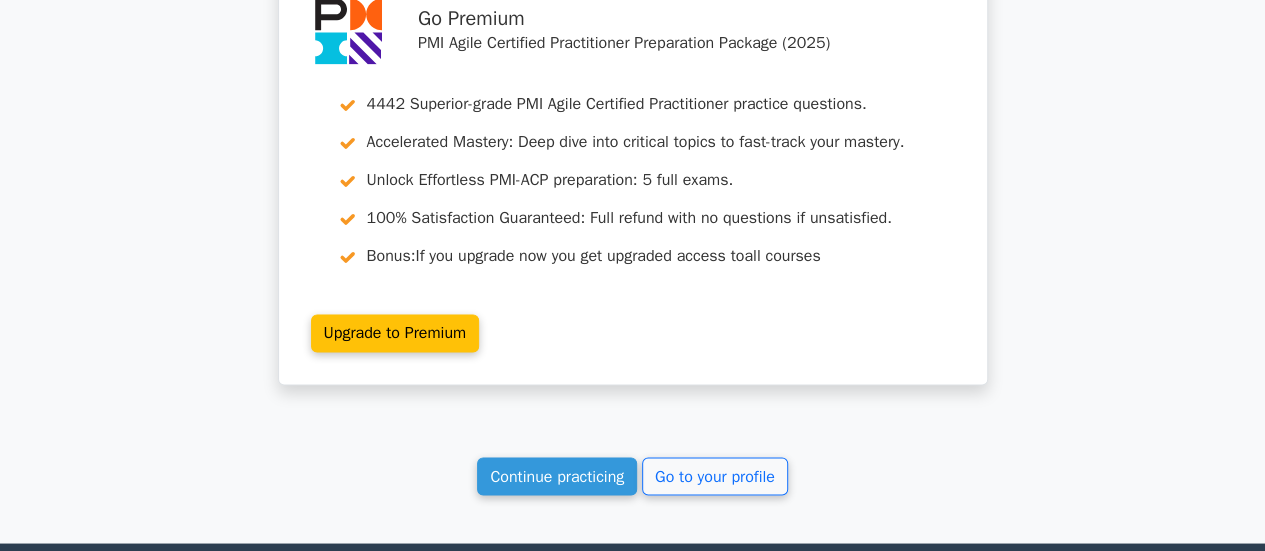 scroll, scrollTop: 5550, scrollLeft: 0, axis: vertical 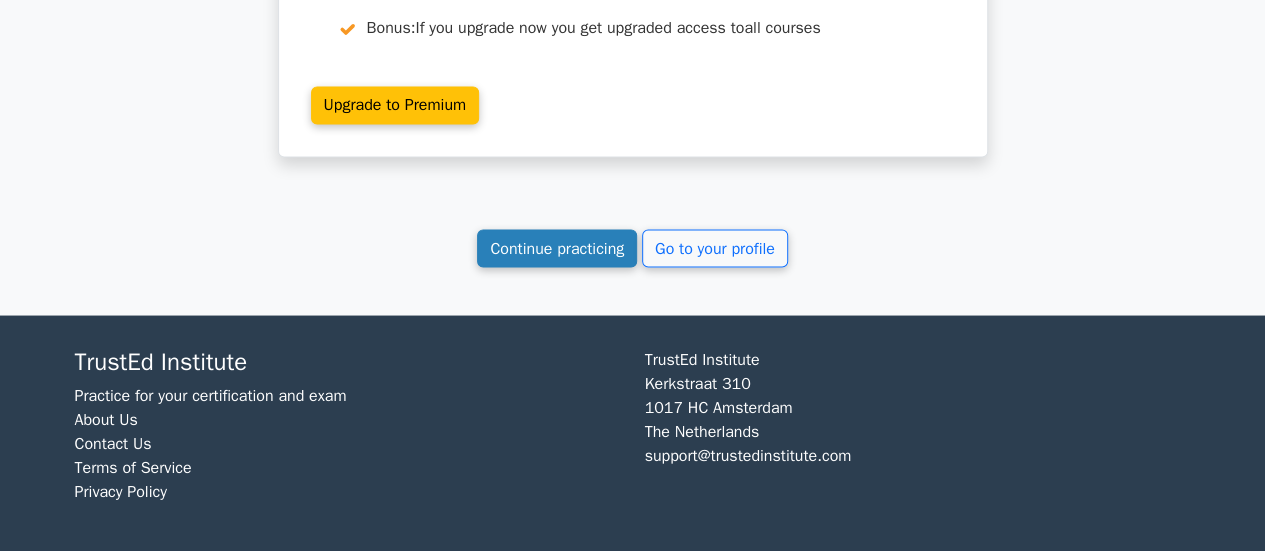 click on "Continue practicing" at bounding box center (557, 248) 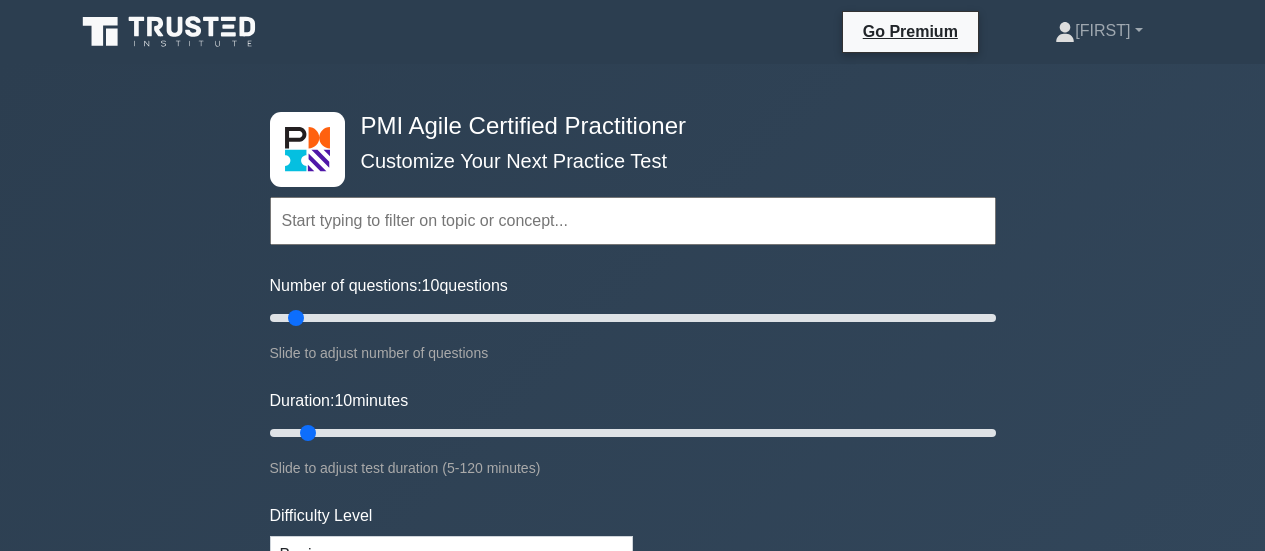 scroll, scrollTop: 0, scrollLeft: 0, axis: both 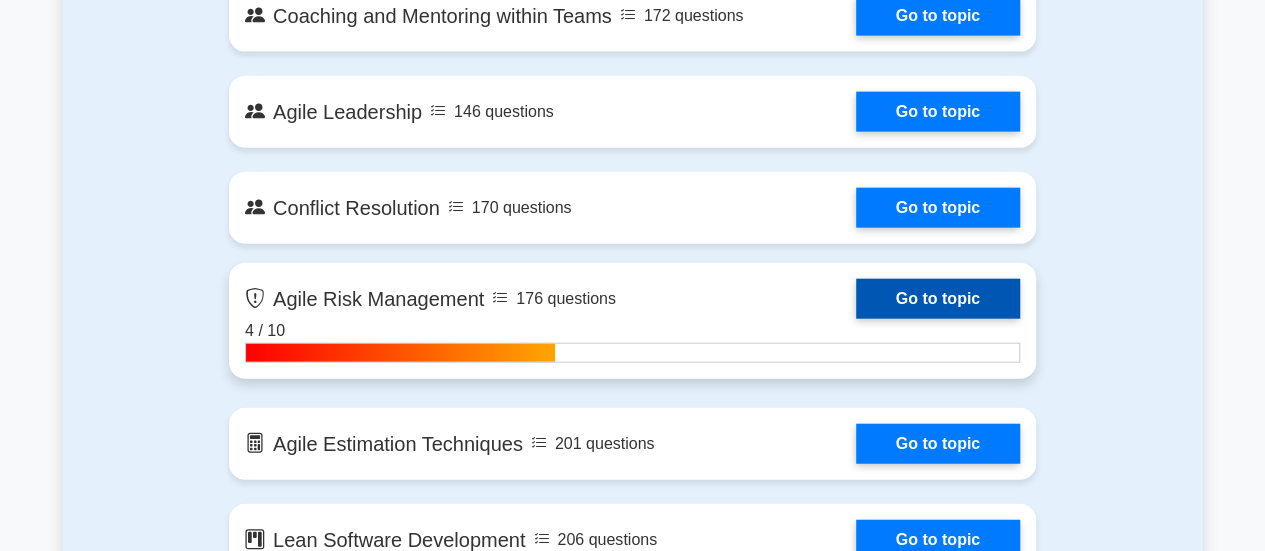 click on "Go to topic" at bounding box center [938, 299] 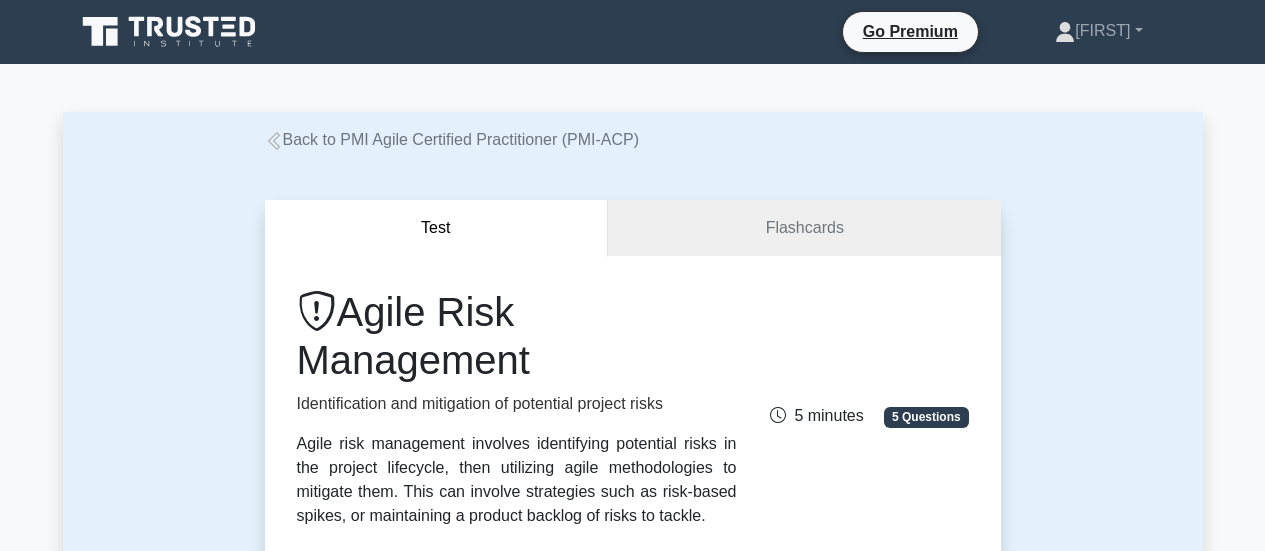 scroll, scrollTop: 0, scrollLeft: 0, axis: both 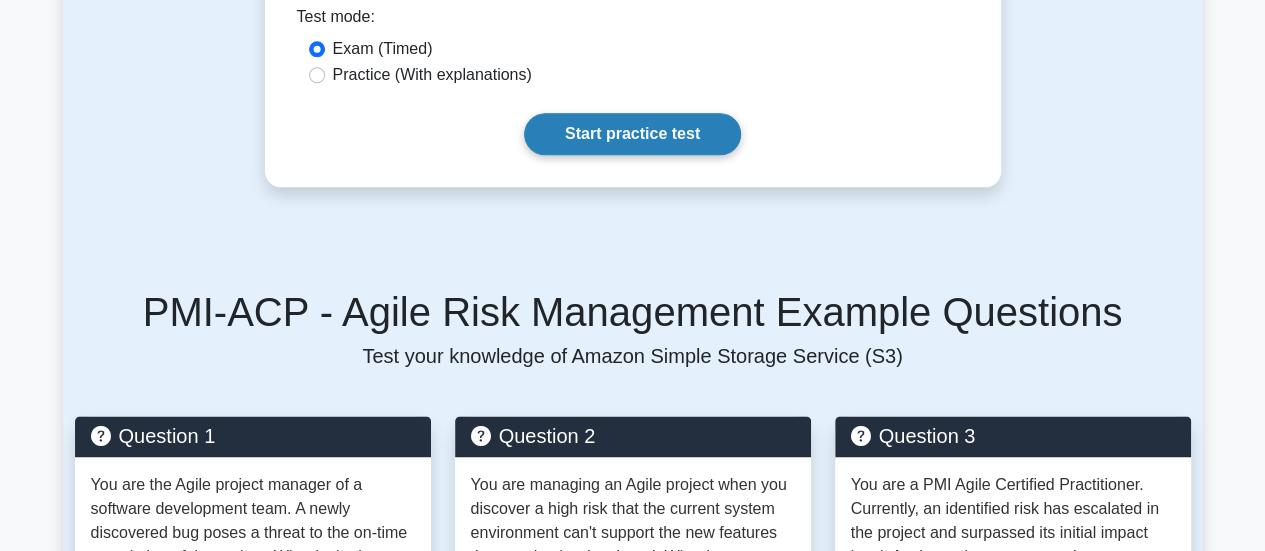 click on "Start practice test" at bounding box center (632, 134) 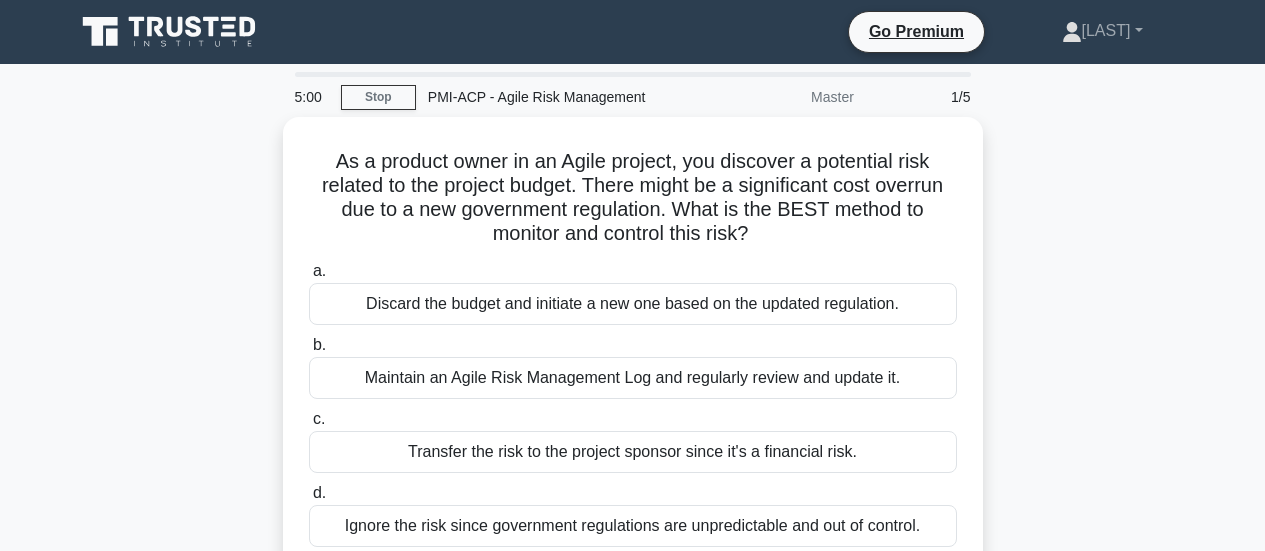 scroll, scrollTop: 0, scrollLeft: 0, axis: both 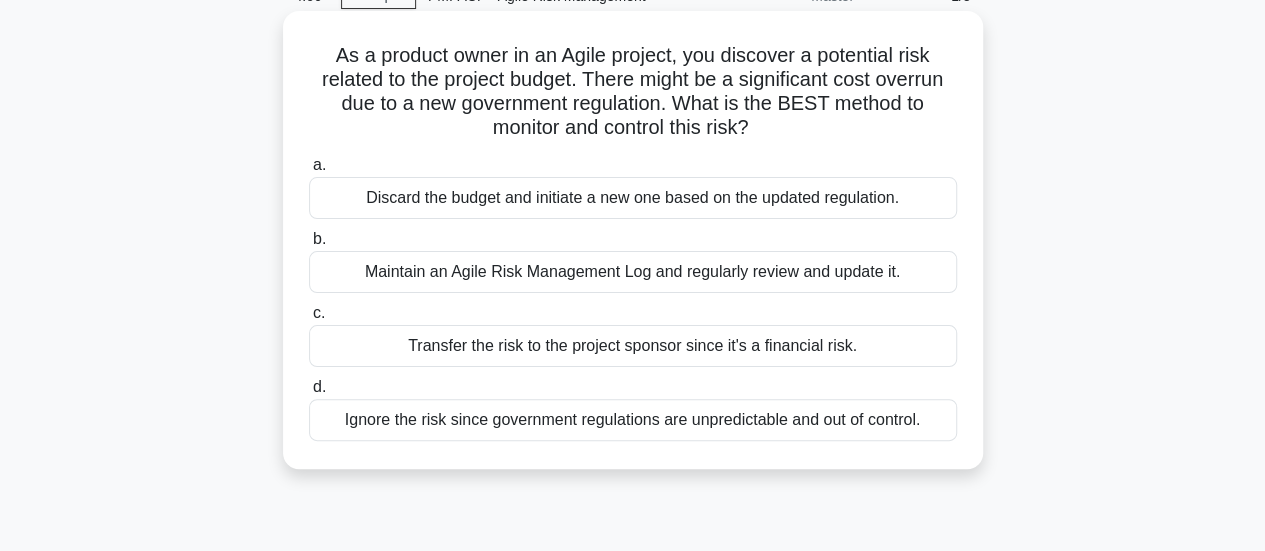 click on "Transfer the risk to the project sponsor since it's a financial risk." at bounding box center (633, 346) 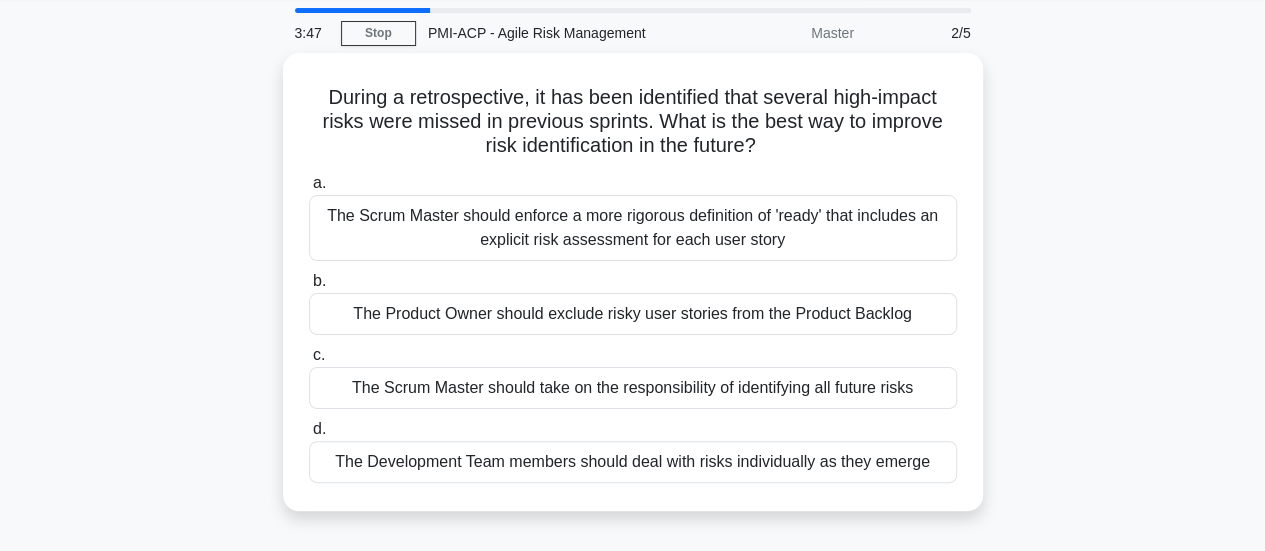 scroll, scrollTop: 74, scrollLeft: 0, axis: vertical 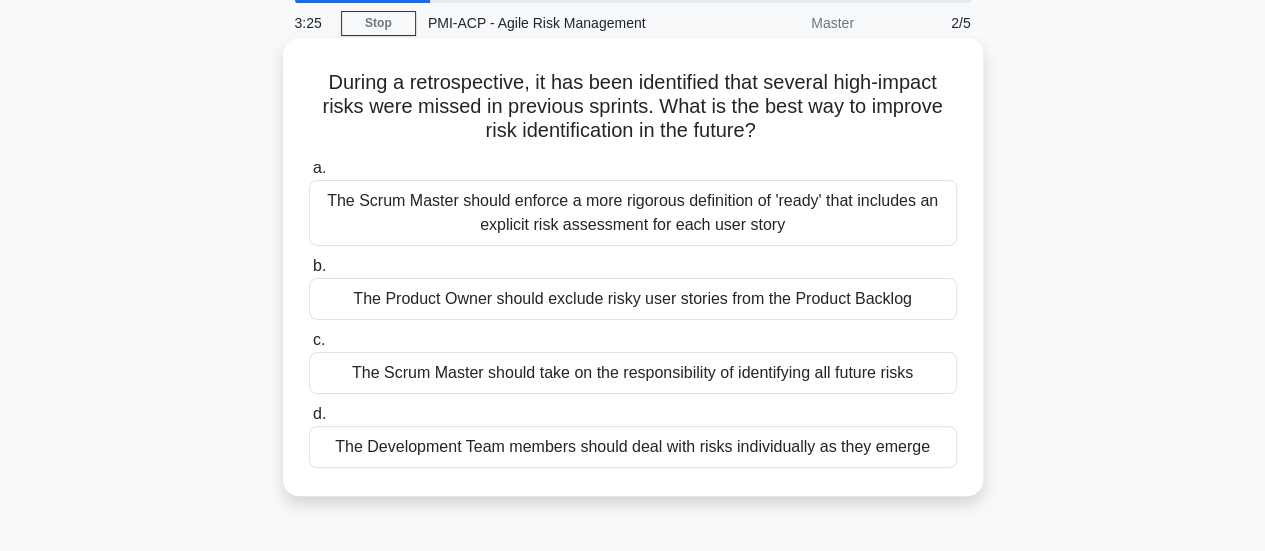 click on "The Scrum Master should enforce a more rigorous definition of 'ready' that includes an explicit risk assessment for each user story" at bounding box center [633, 213] 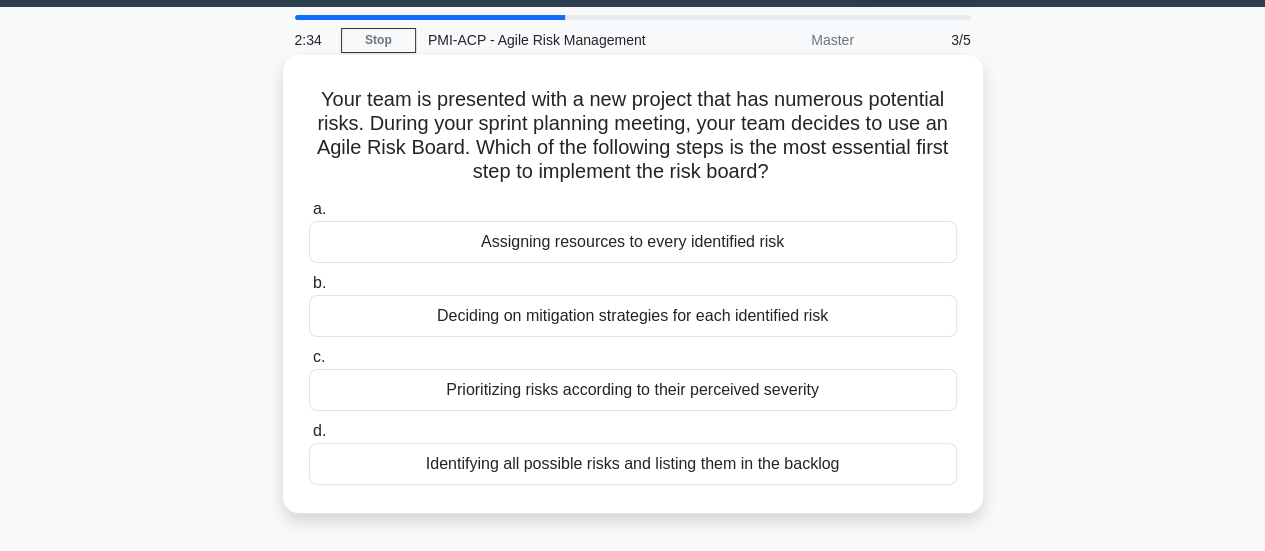 scroll, scrollTop: 69, scrollLeft: 0, axis: vertical 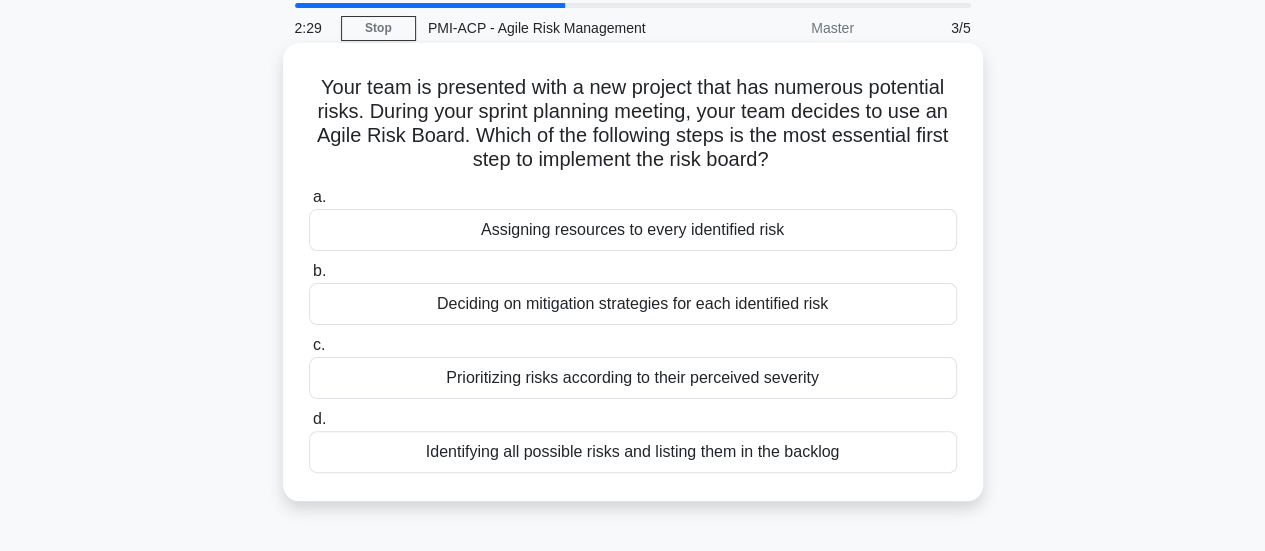 click on "Identifying all possible risks and listing them in the backlog" at bounding box center [633, 452] 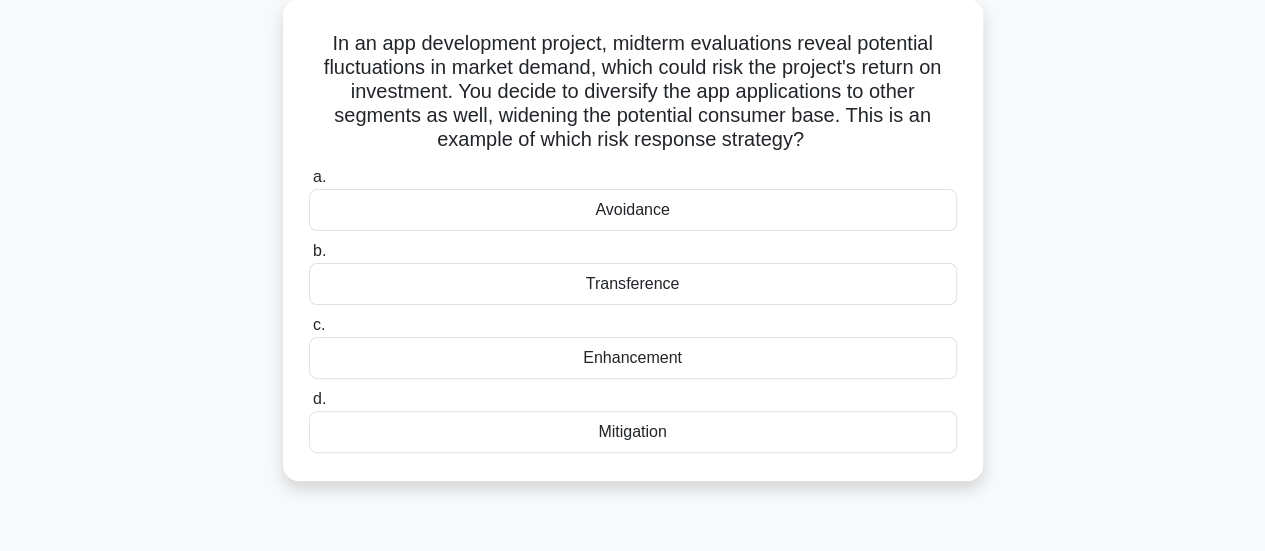scroll, scrollTop: 114, scrollLeft: 0, axis: vertical 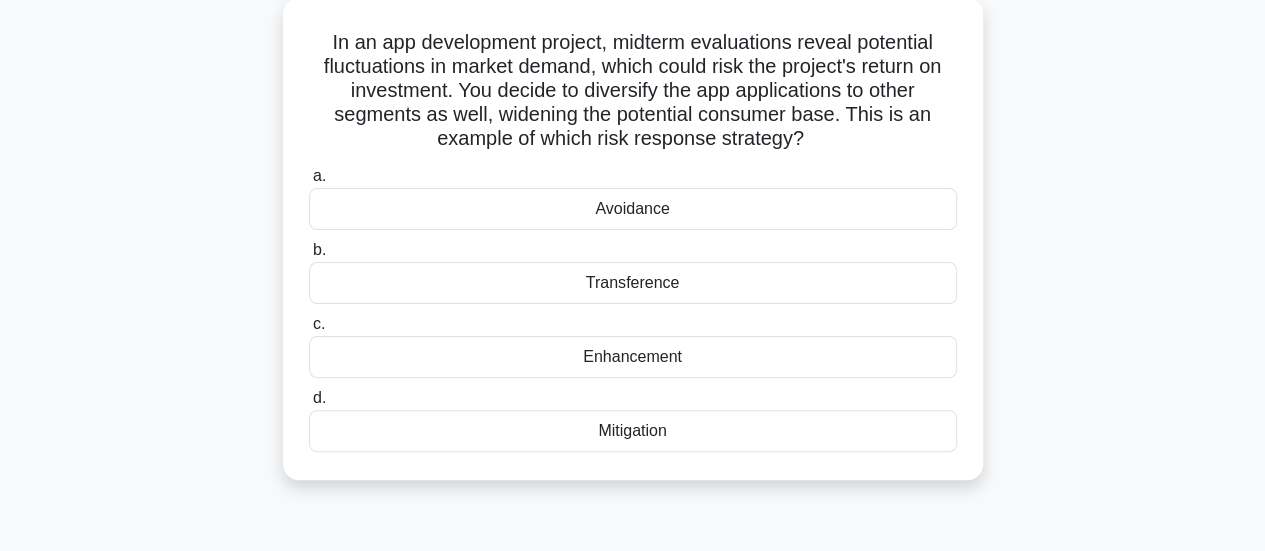 click on "Enhancement" at bounding box center [633, 357] 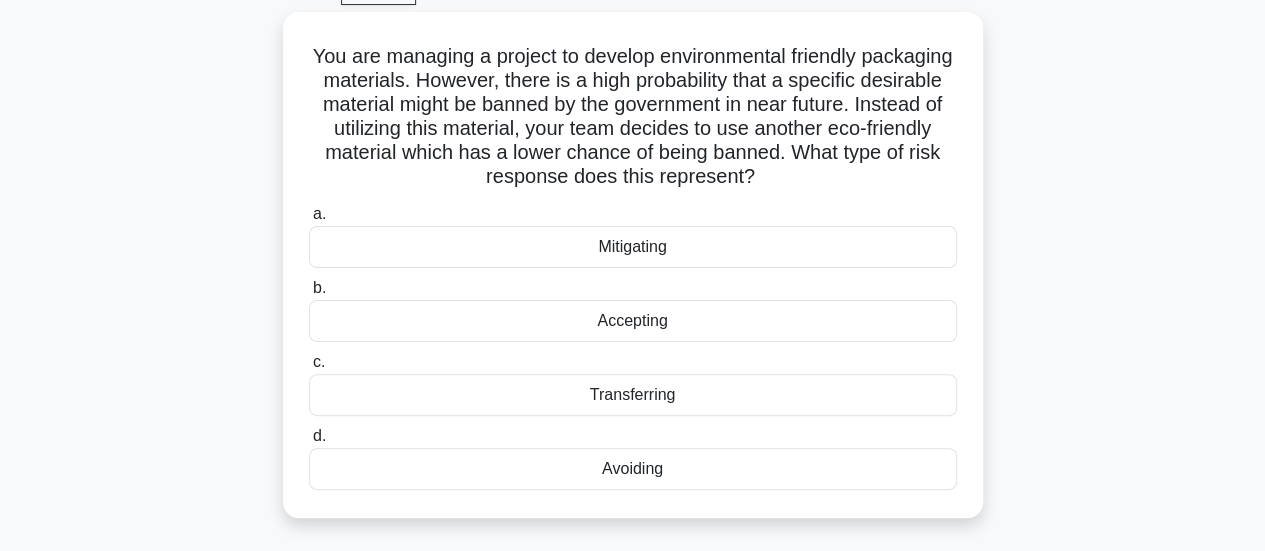 scroll, scrollTop: 107, scrollLeft: 0, axis: vertical 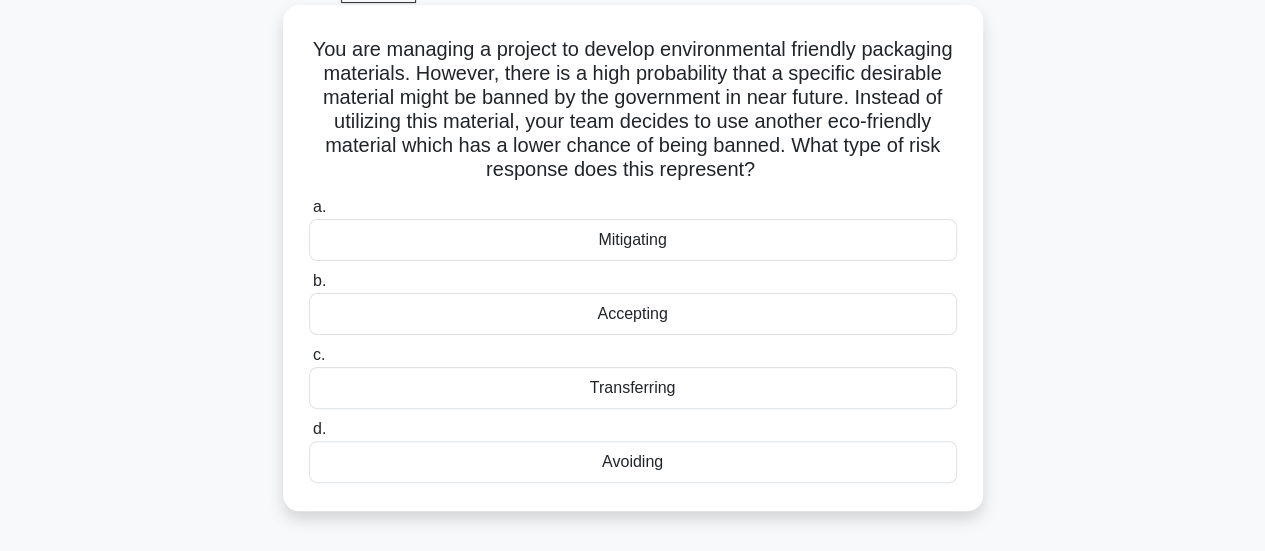 click on "Mitigating" at bounding box center (633, 240) 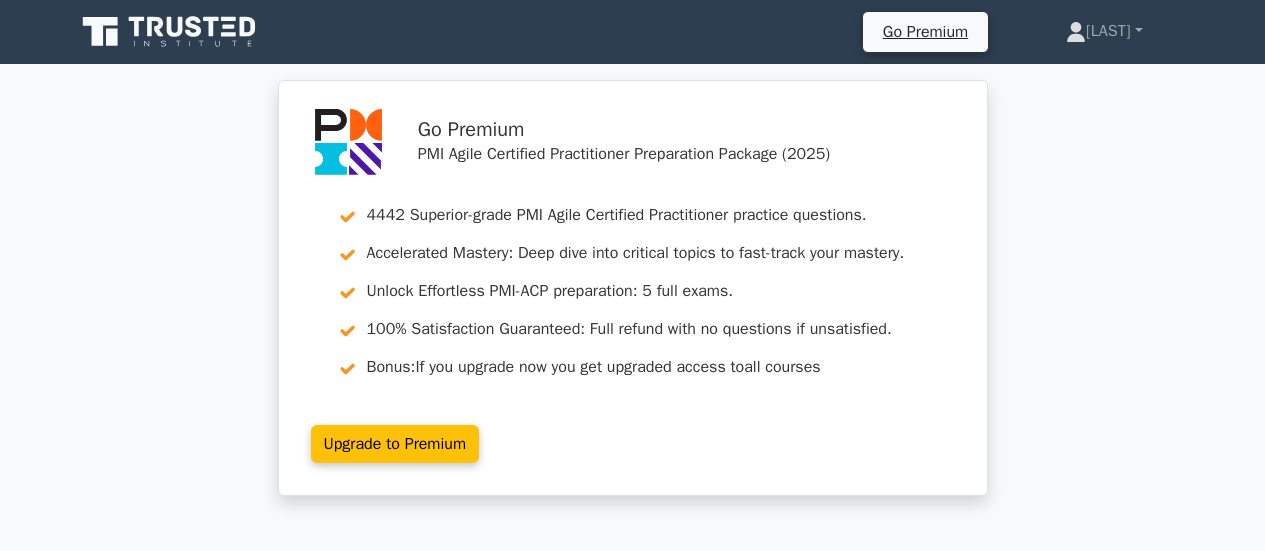 scroll, scrollTop: 0, scrollLeft: 0, axis: both 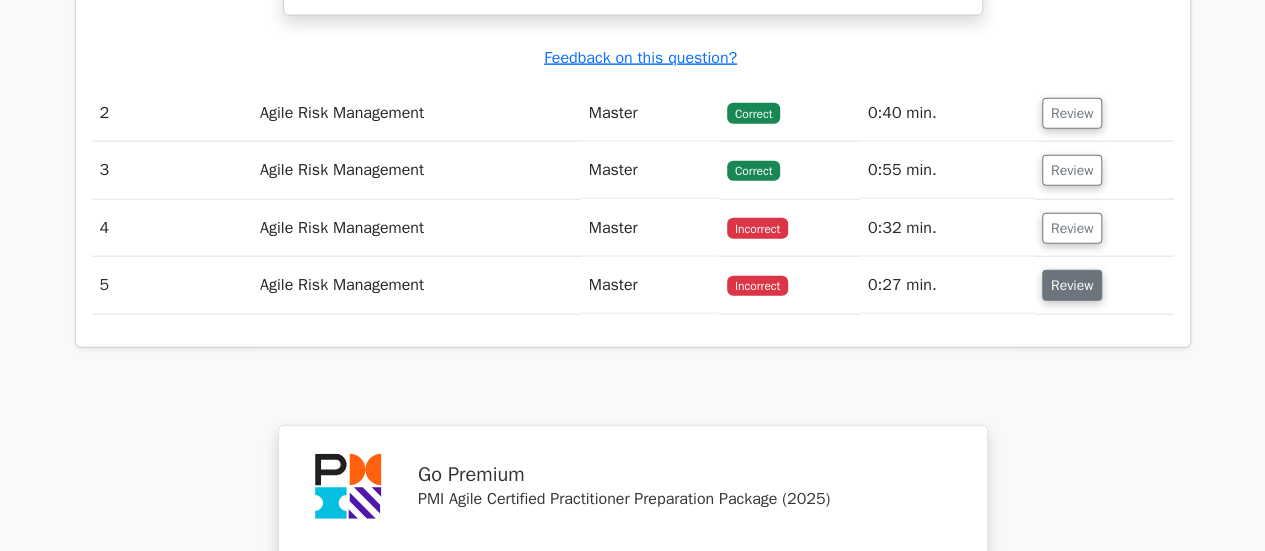 click on "Review" at bounding box center (1072, 285) 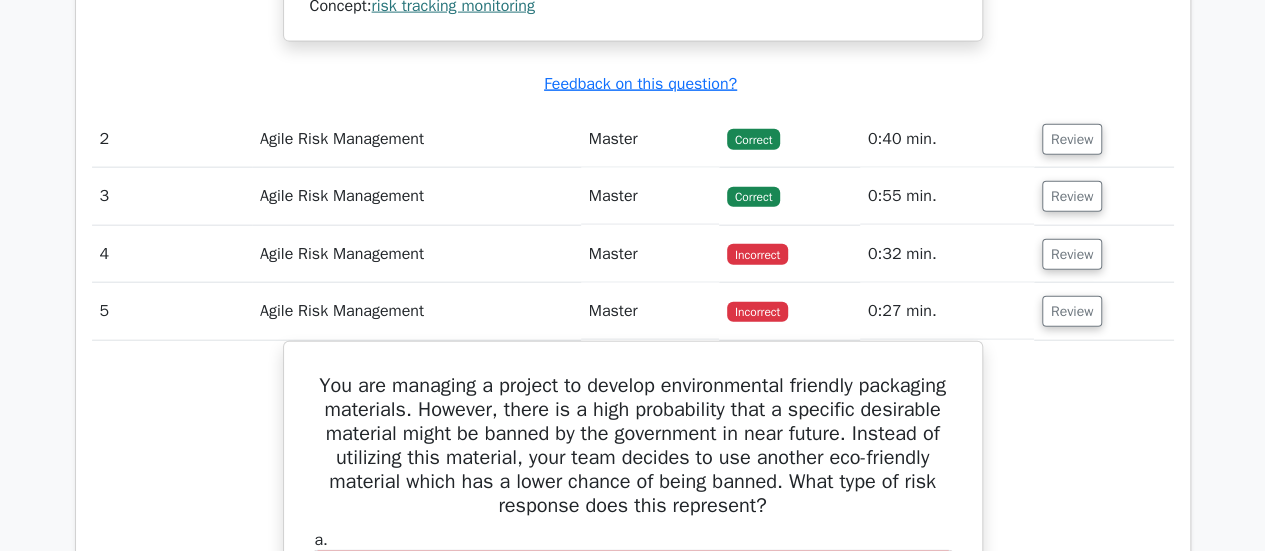 scroll, scrollTop: 2290, scrollLeft: 0, axis: vertical 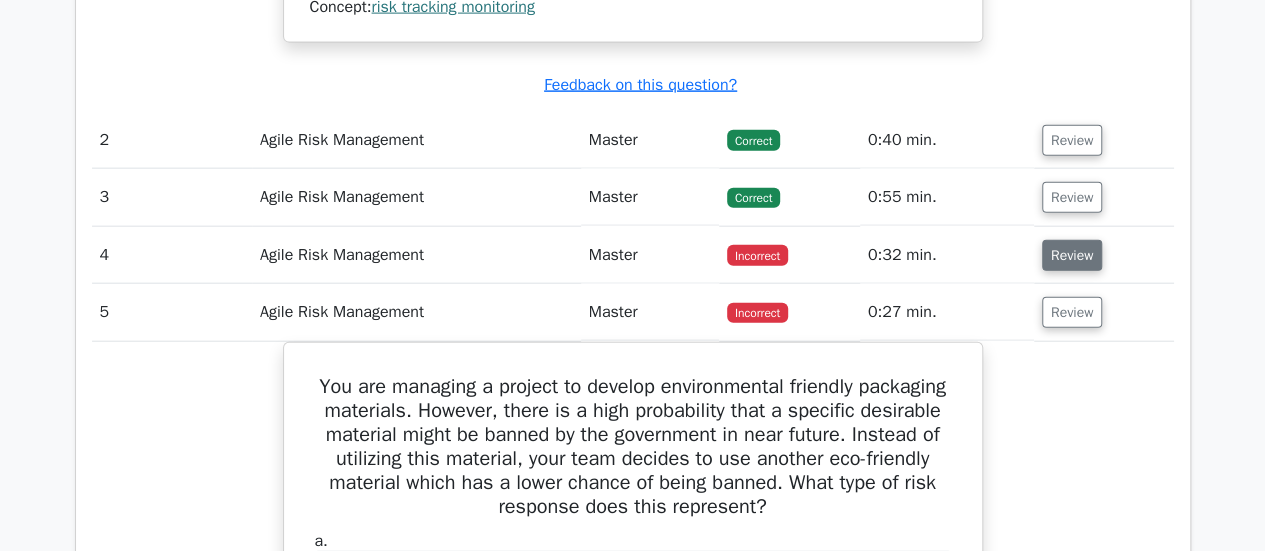 click on "Review" at bounding box center [1072, 255] 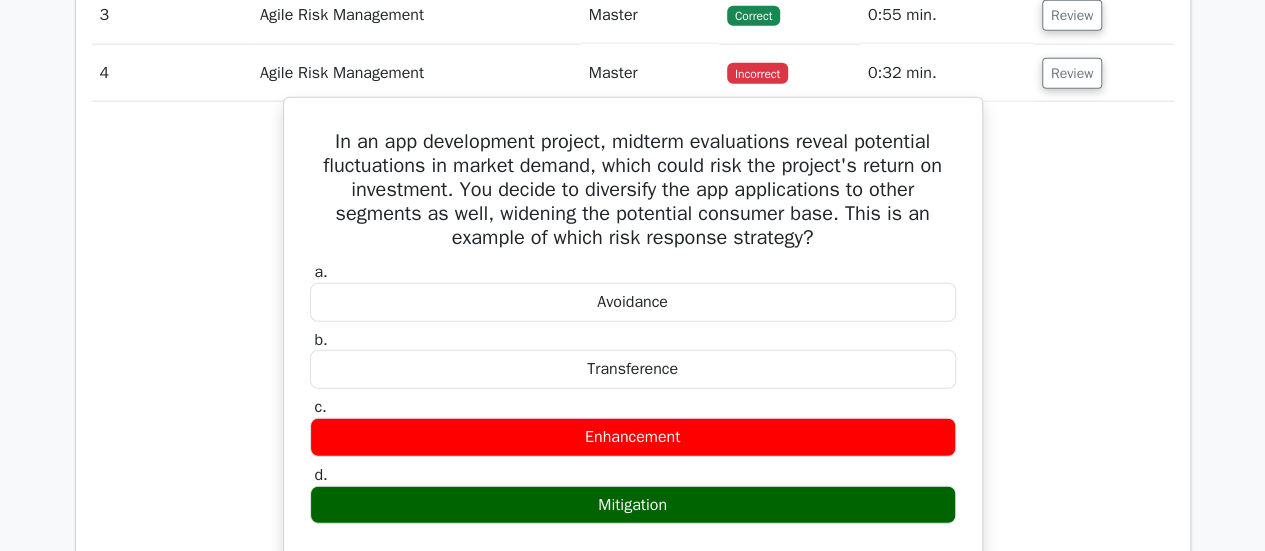 scroll, scrollTop: 2486, scrollLeft: 0, axis: vertical 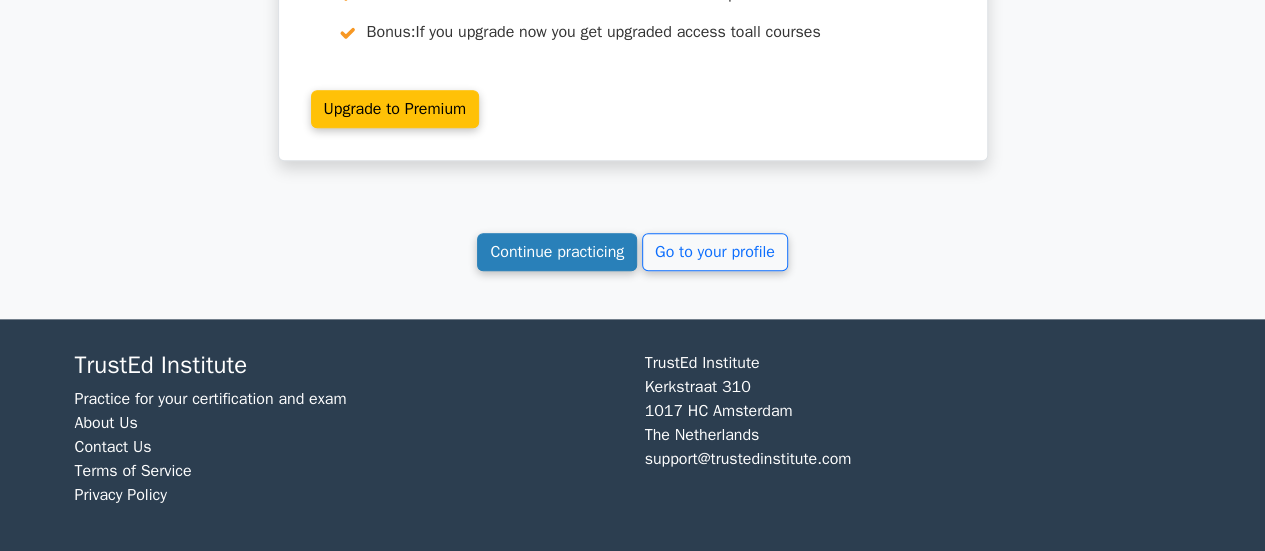 click on "Continue practicing" at bounding box center (557, 252) 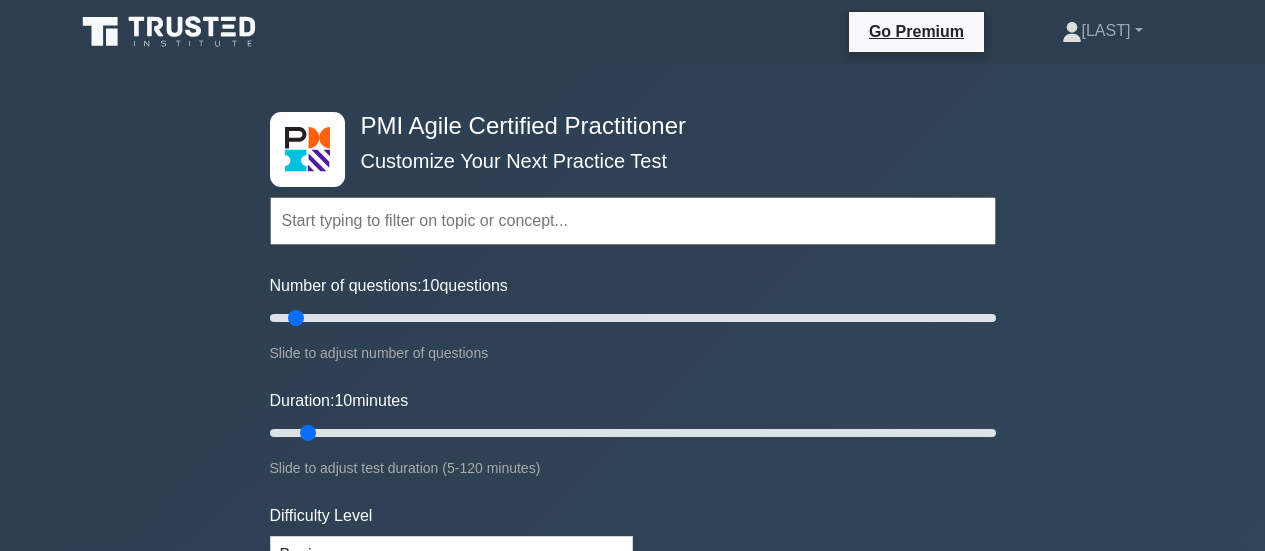 scroll, scrollTop: 0, scrollLeft: 0, axis: both 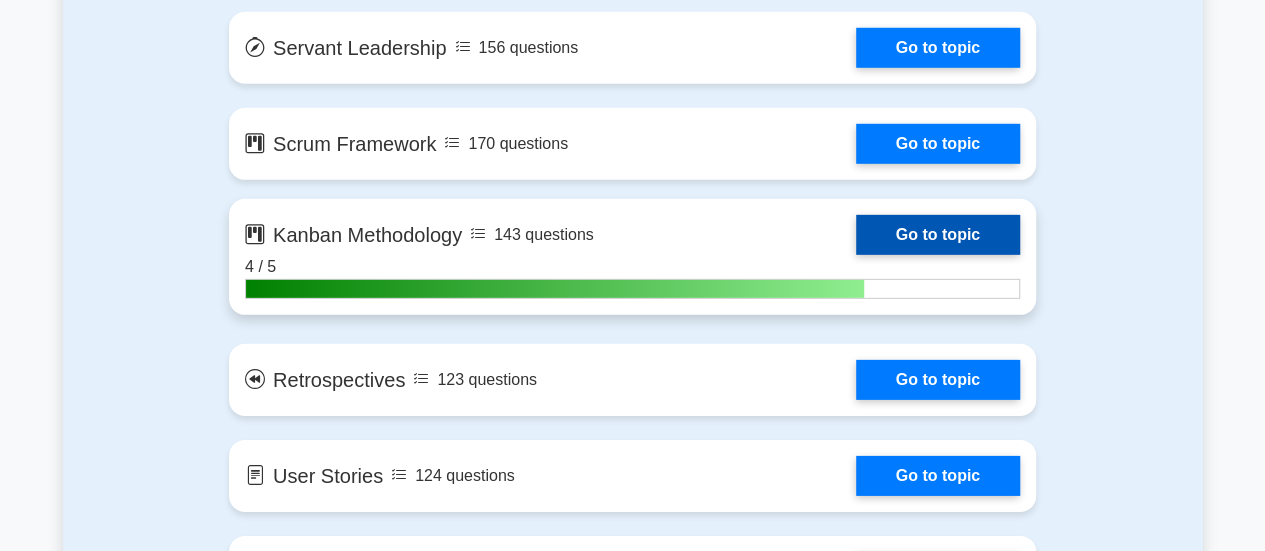 click on "Go to topic" at bounding box center (938, 235) 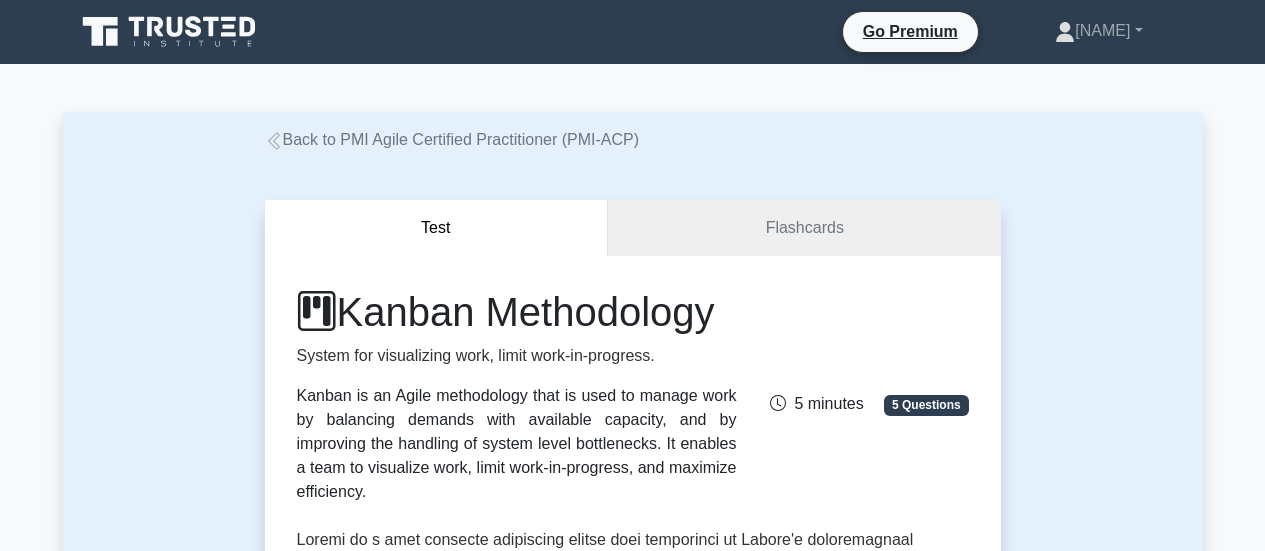 scroll, scrollTop: 0, scrollLeft: 0, axis: both 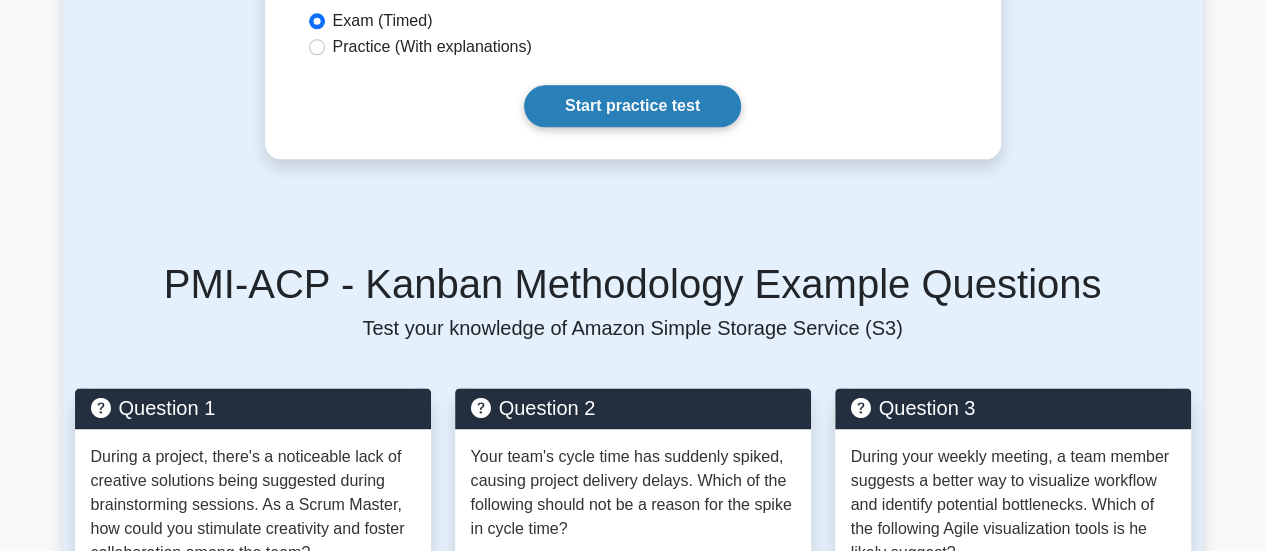 click on "Start practice test" at bounding box center [632, 106] 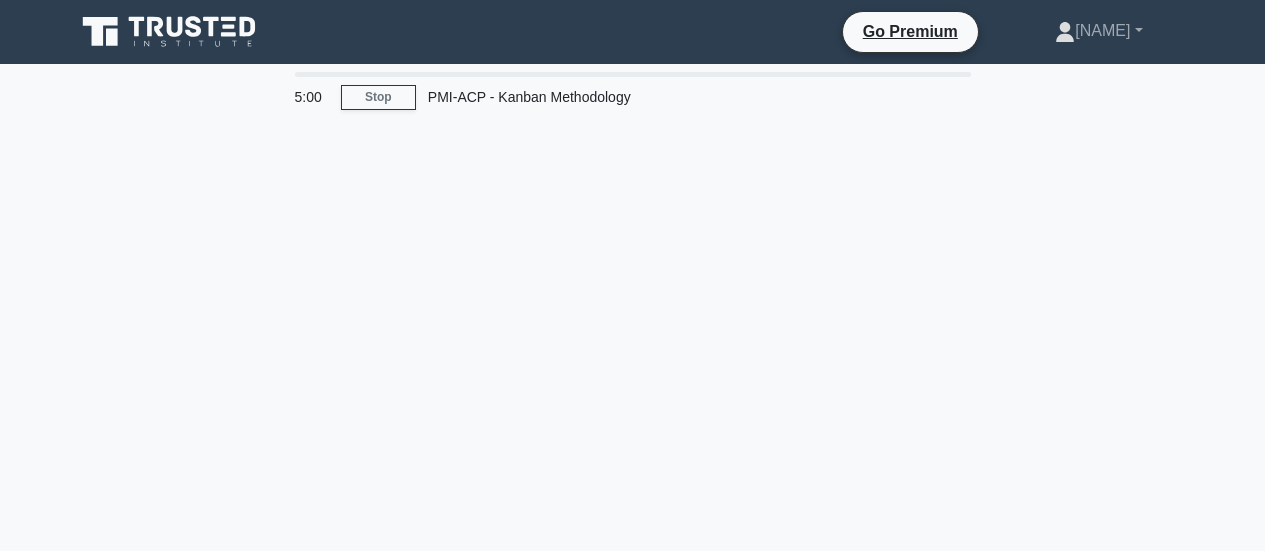 scroll, scrollTop: 0, scrollLeft: 0, axis: both 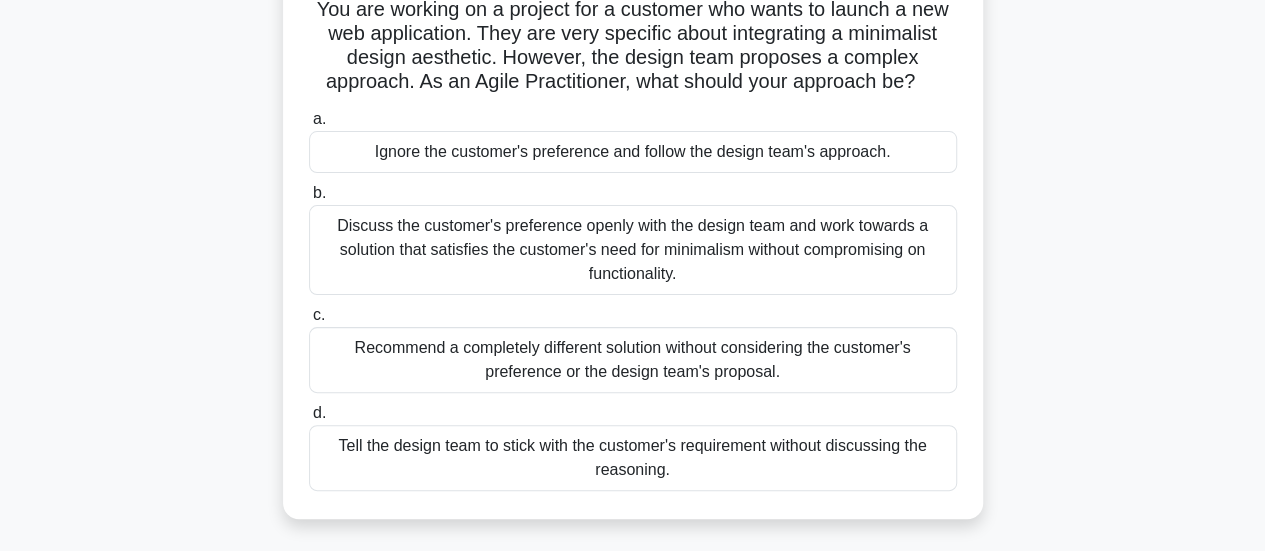 click on "Discuss the customer's preference openly with the design team and work towards a solution that satisfies the customer's need for minimalism without compromising on functionality." at bounding box center [633, 250] 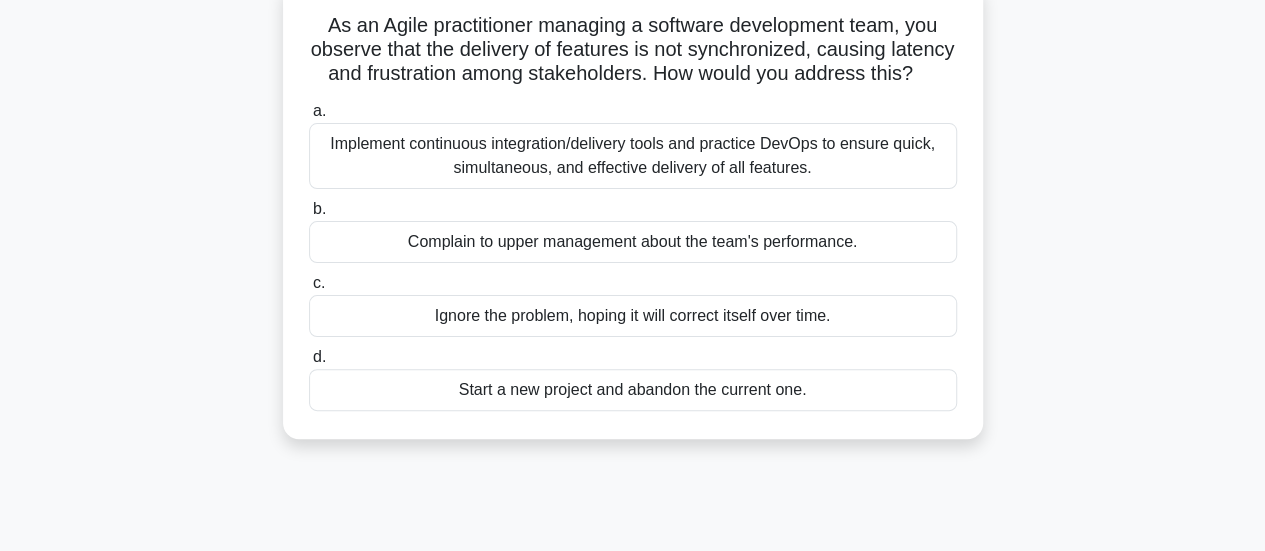 scroll, scrollTop: 137, scrollLeft: 0, axis: vertical 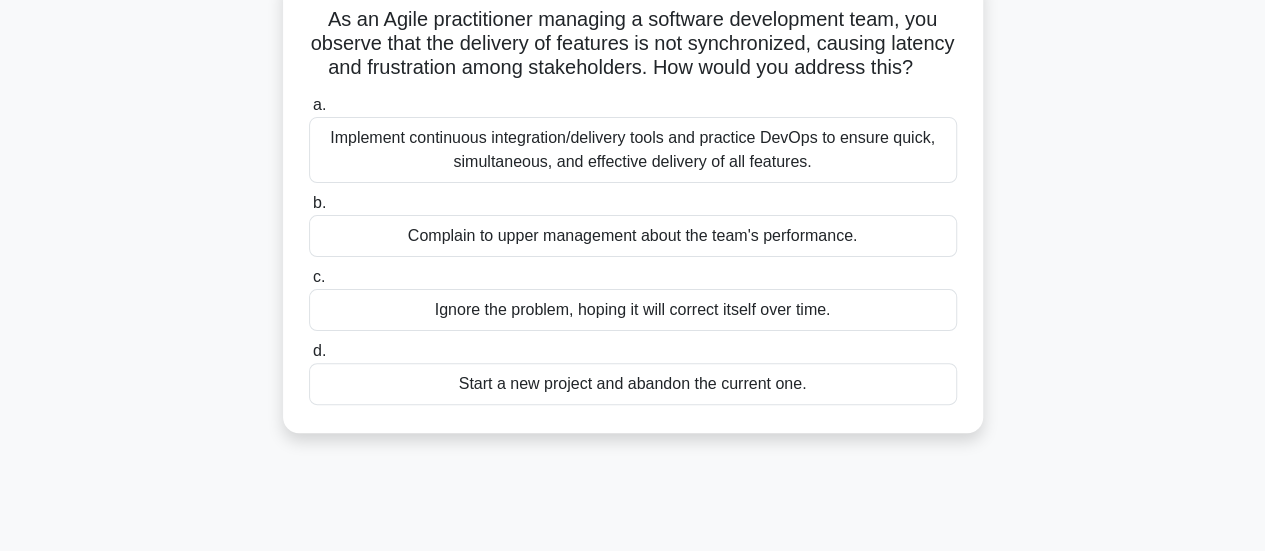 click on "Implement continuous integration/delivery tools and practice DevOps to ensure quick, simultaneous, and effective delivery of all features." at bounding box center [633, 150] 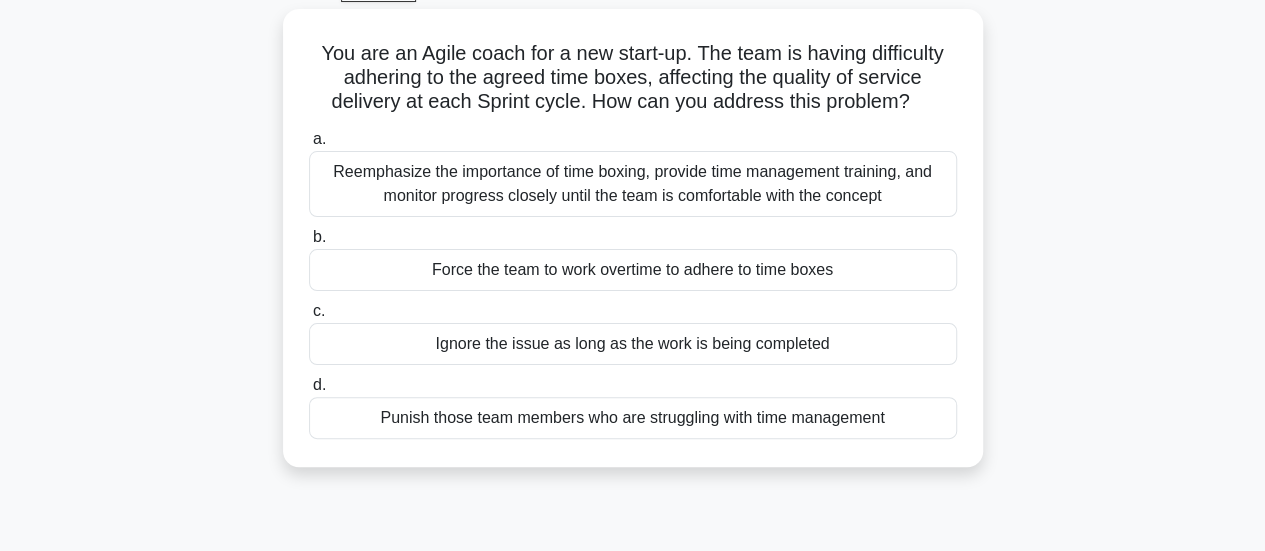 scroll, scrollTop: 109, scrollLeft: 0, axis: vertical 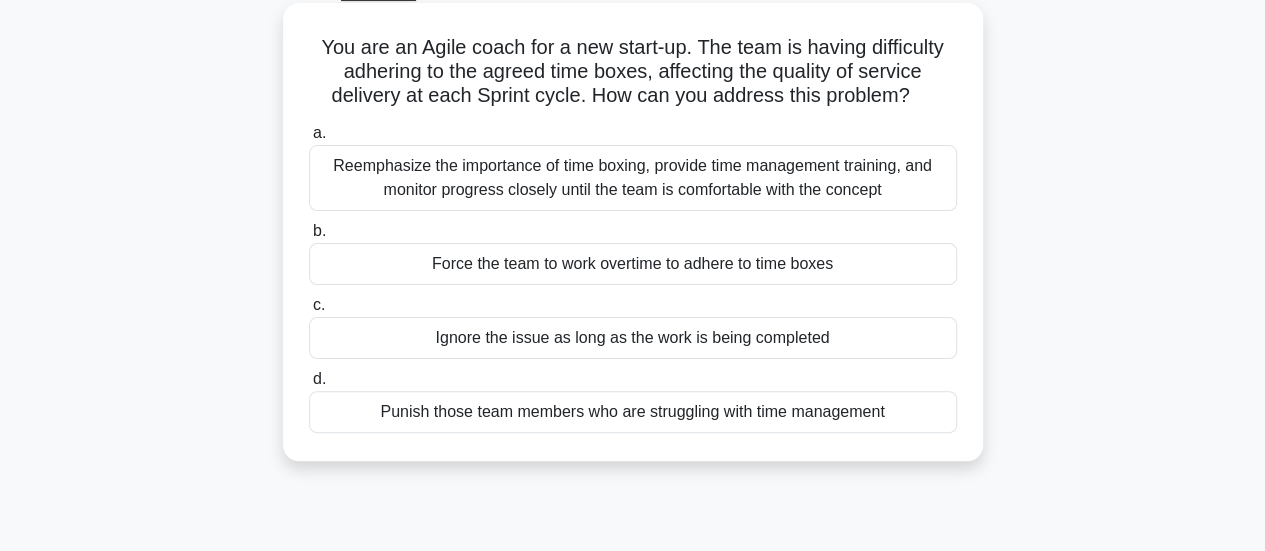 click on "Reemphasize the importance of time boxing, provide time management training, and monitor progress closely until the team is comfortable with the concept" at bounding box center (633, 178) 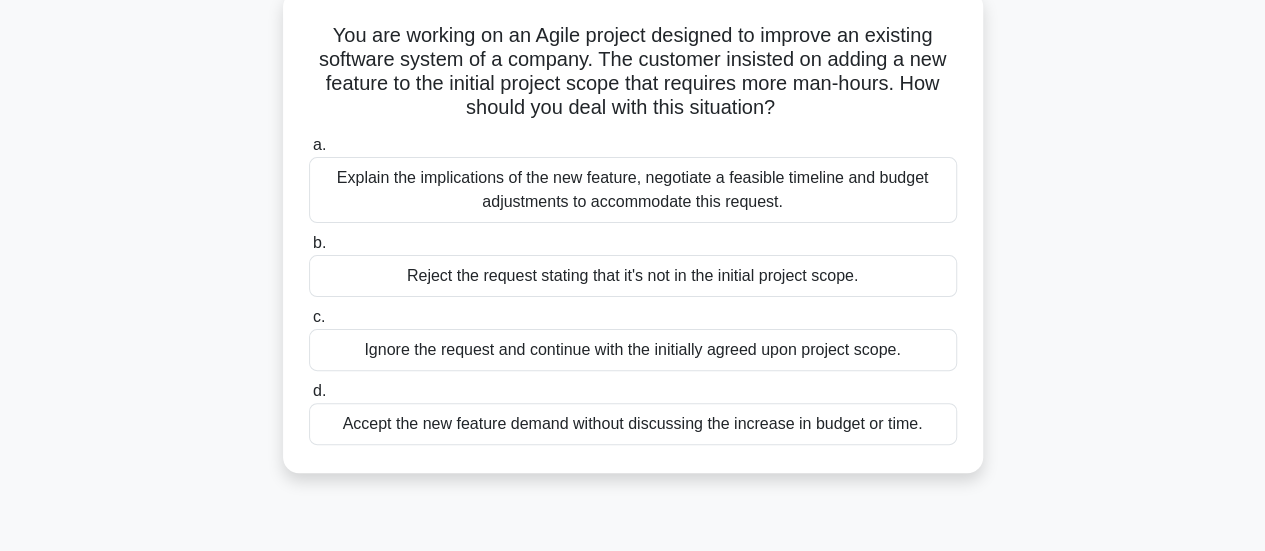 scroll, scrollTop: 127, scrollLeft: 0, axis: vertical 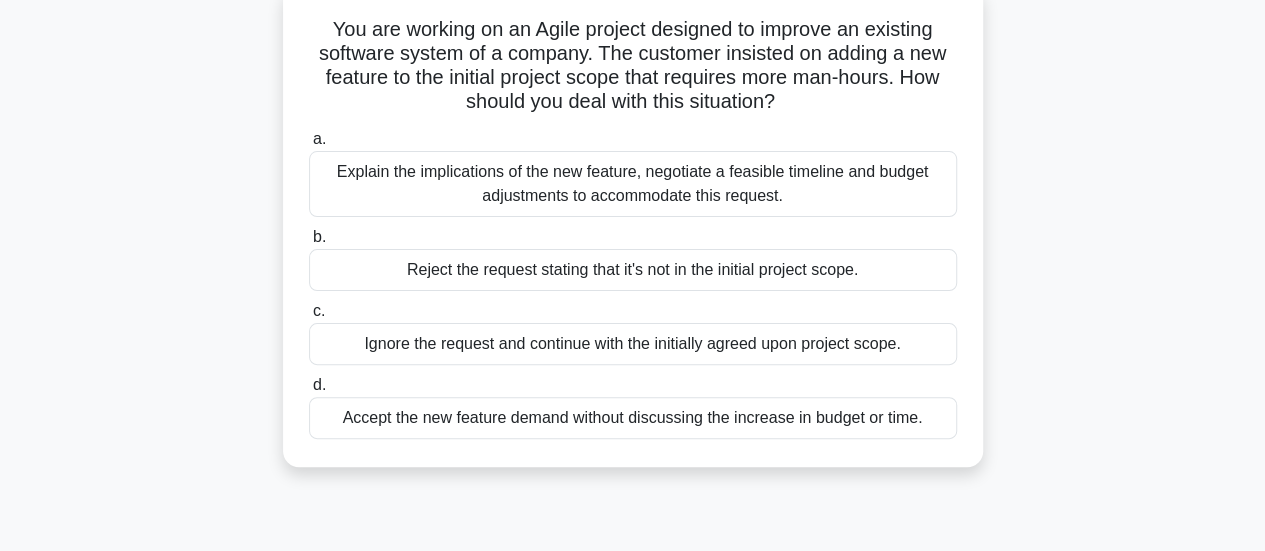 click on "Explain the implications of the new feature, negotiate a feasible timeline and budget adjustments to accommodate this request." at bounding box center [633, 184] 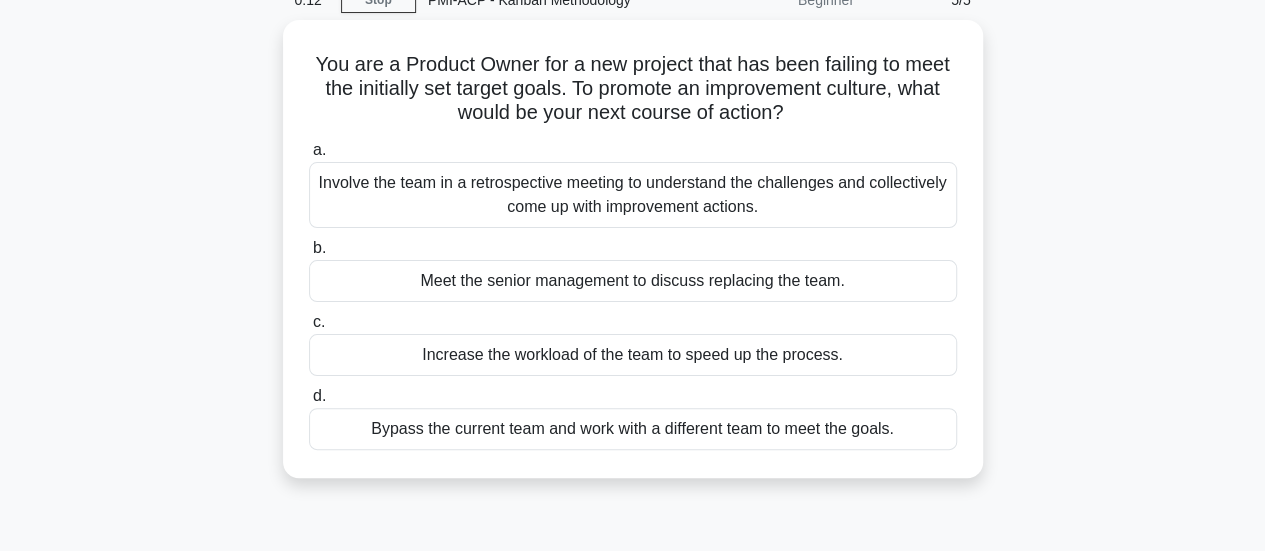 scroll, scrollTop: 106, scrollLeft: 0, axis: vertical 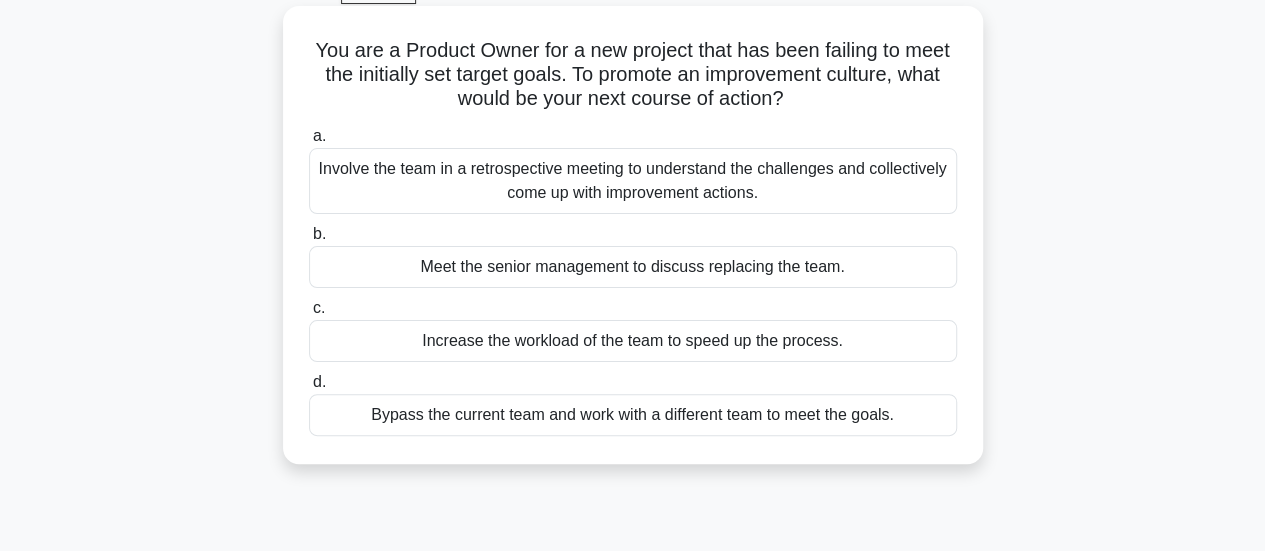 click on "Involve the team in a retrospective meeting to understand the challenges and collectively come up with improvement actions." at bounding box center (633, 181) 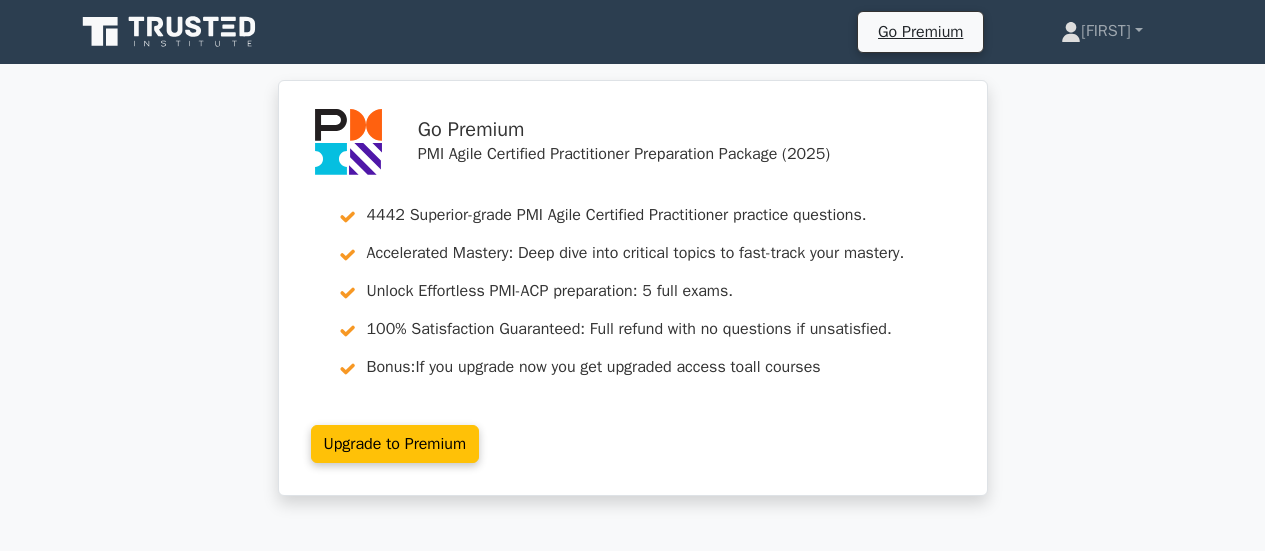 scroll, scrollTop: 0, scrollLeft: 0, axis: both 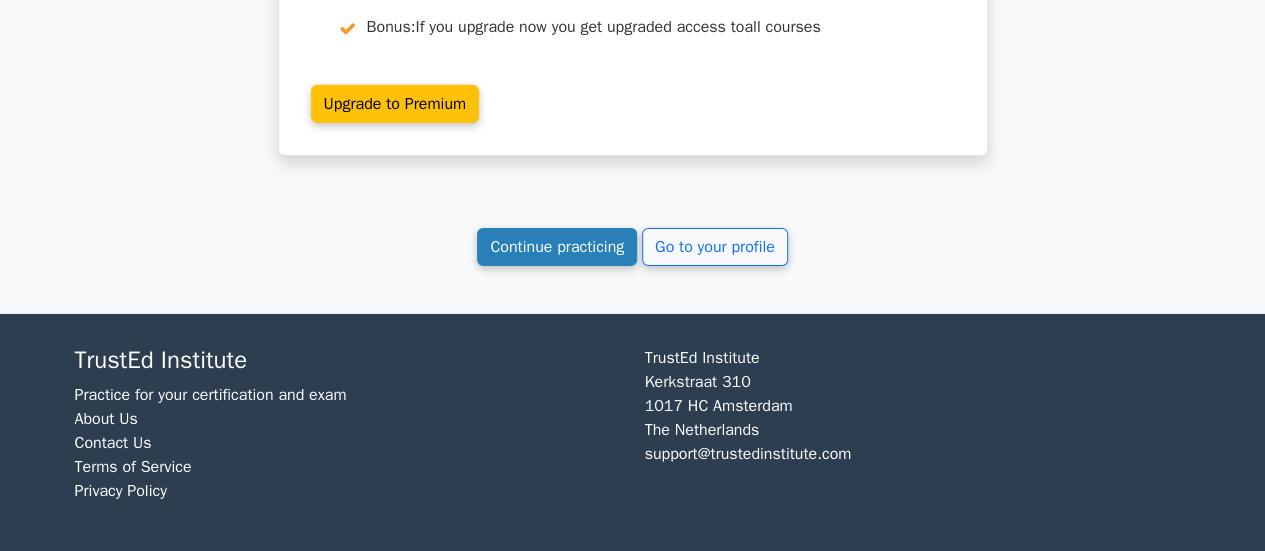 click on "Continue practicing" at bounding box center (557, 247) 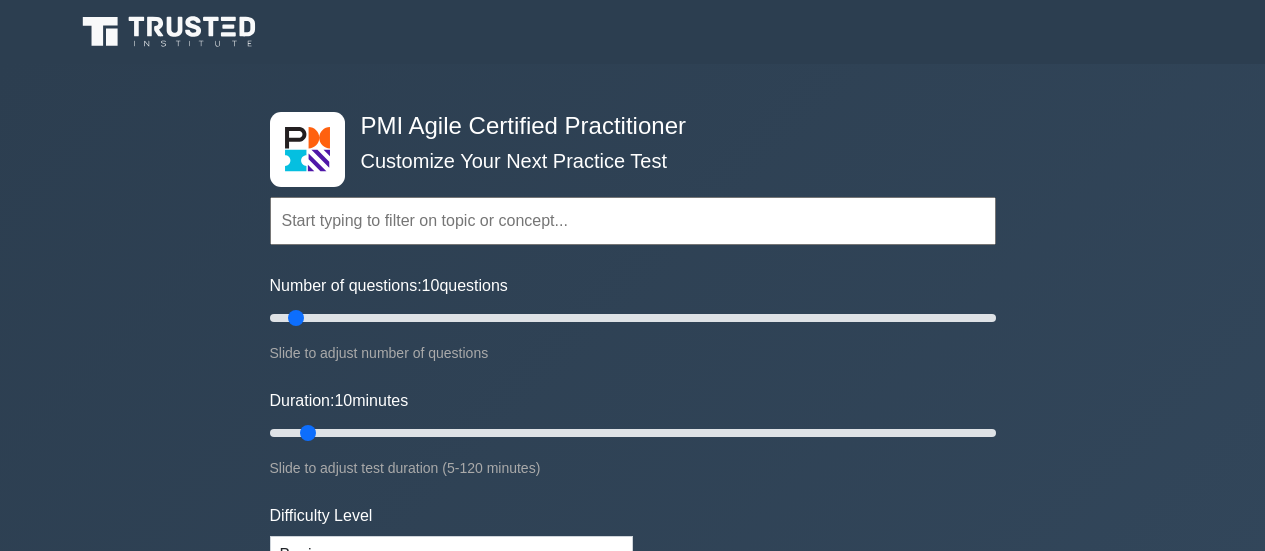 scroll, scrollTop: 0, scrollLeft: 0, axis: both 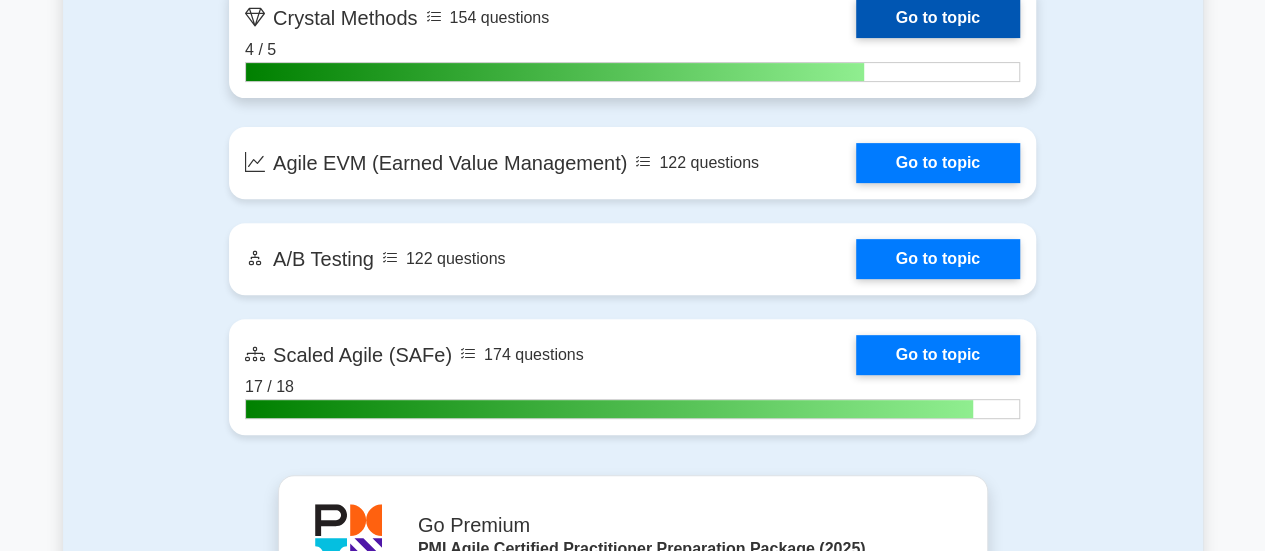click on "Go to topic" at bounding box center (938, 18) 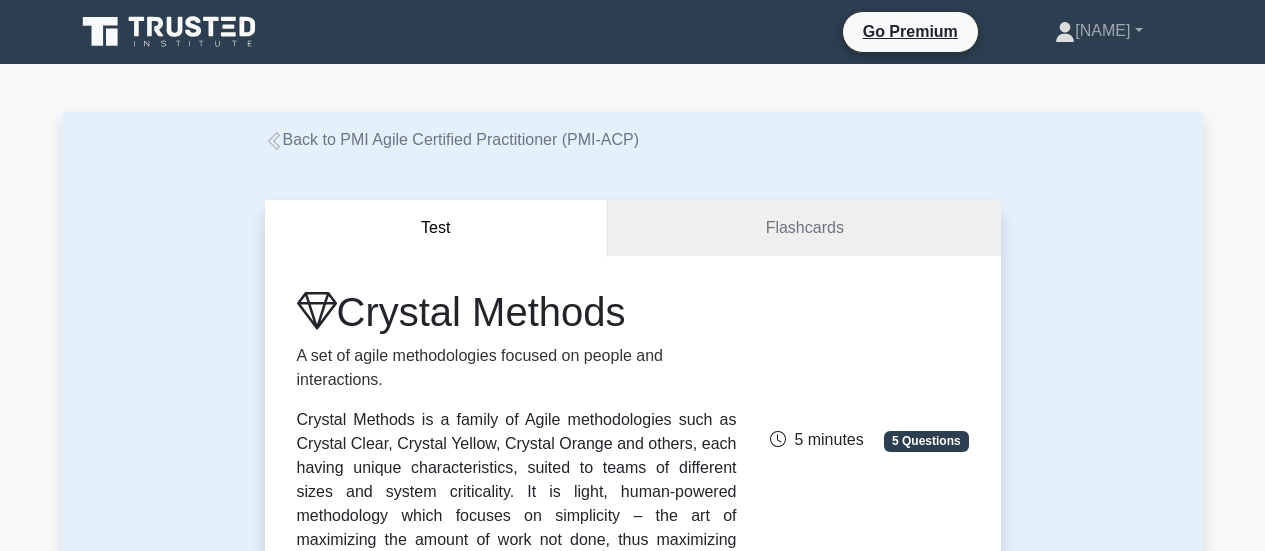 scroll, scrollTop: 0, scrollLeft: 0, axis: both 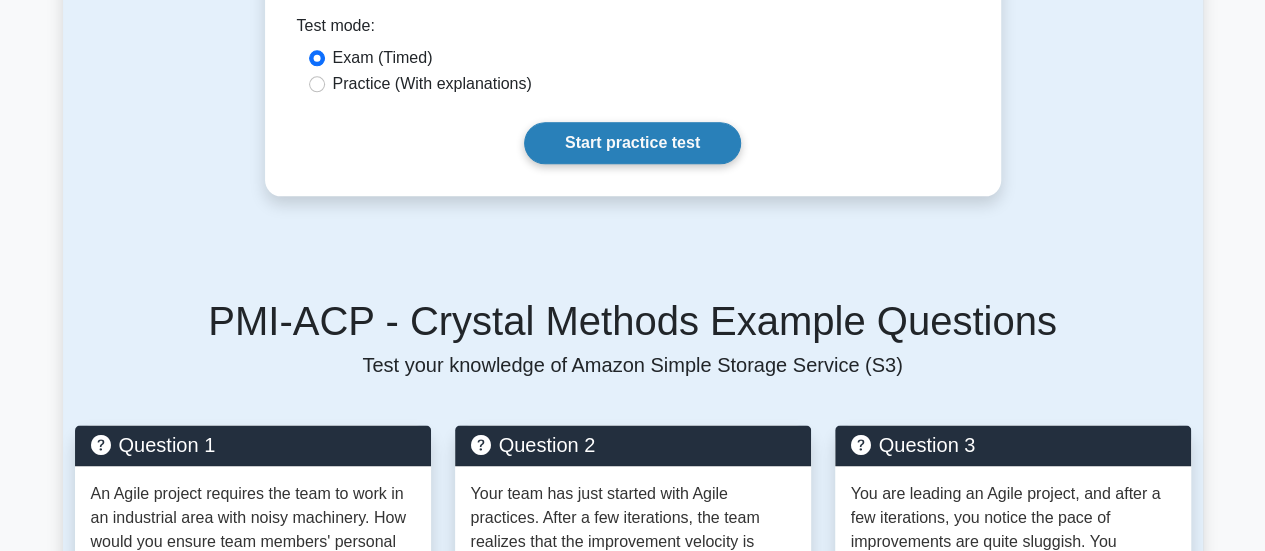 click on "Start practice test" at bounding box center [632, 143] 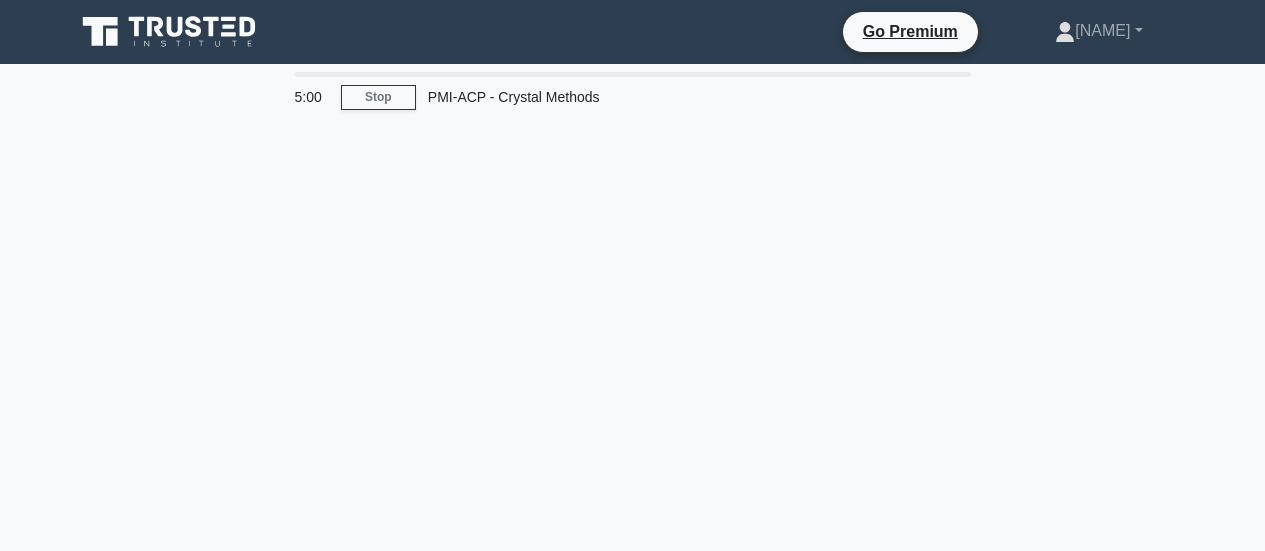 scroll, scrollTop: 0, scrollLeft: 0, axis: both 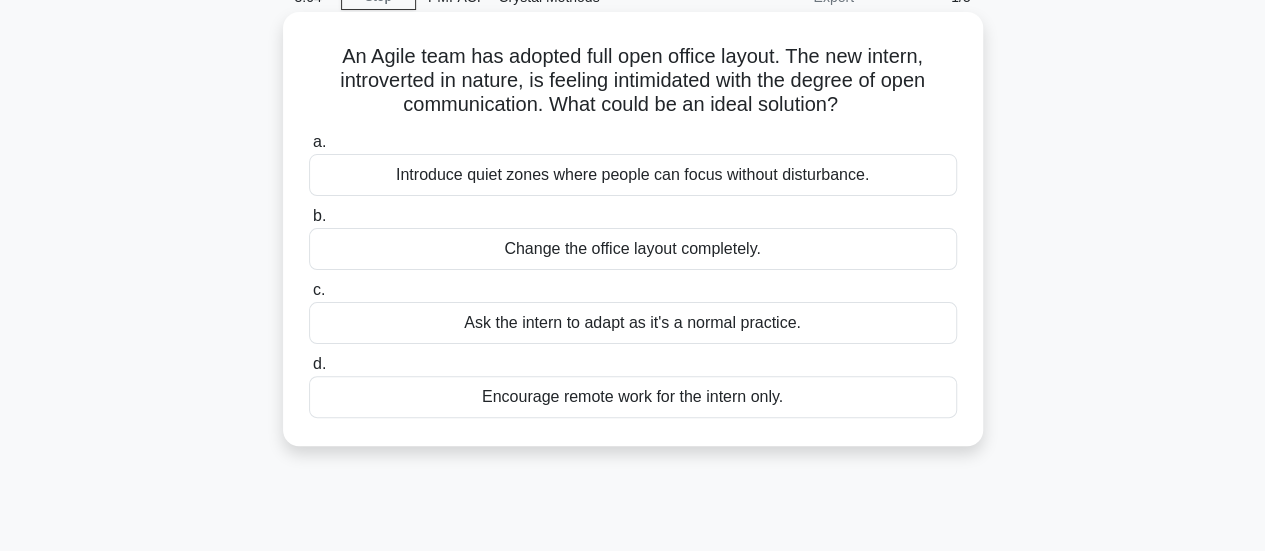 click on "Introduce quiet zones where people can focus without disturbance." at bounding box center [633, 175] 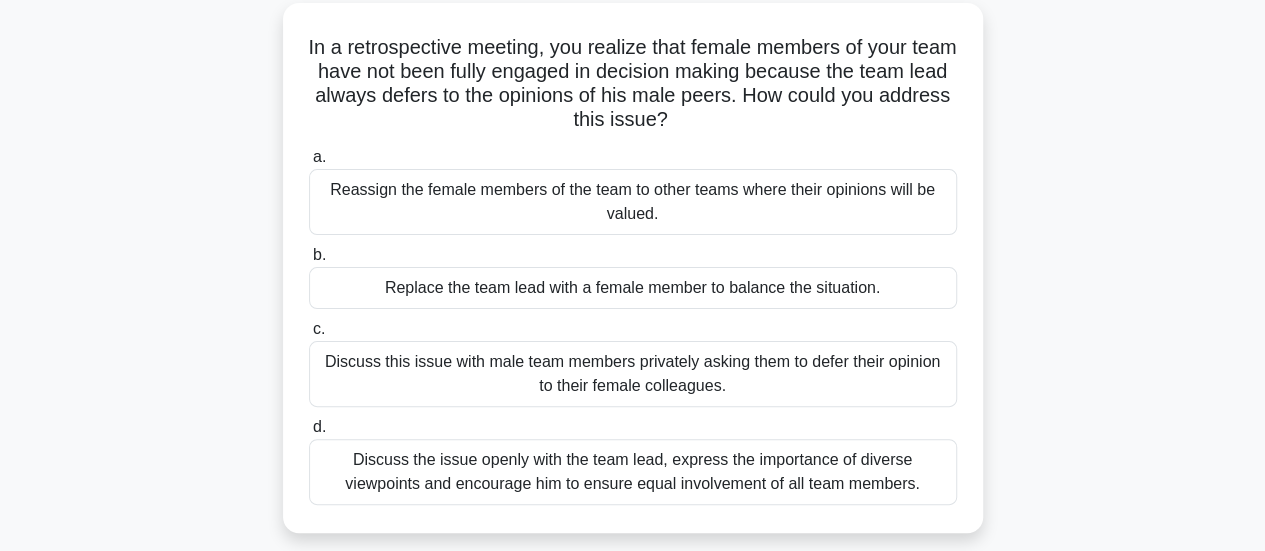 scroll, scrollTop: 115, scrollLeft: 0, axis: vertical 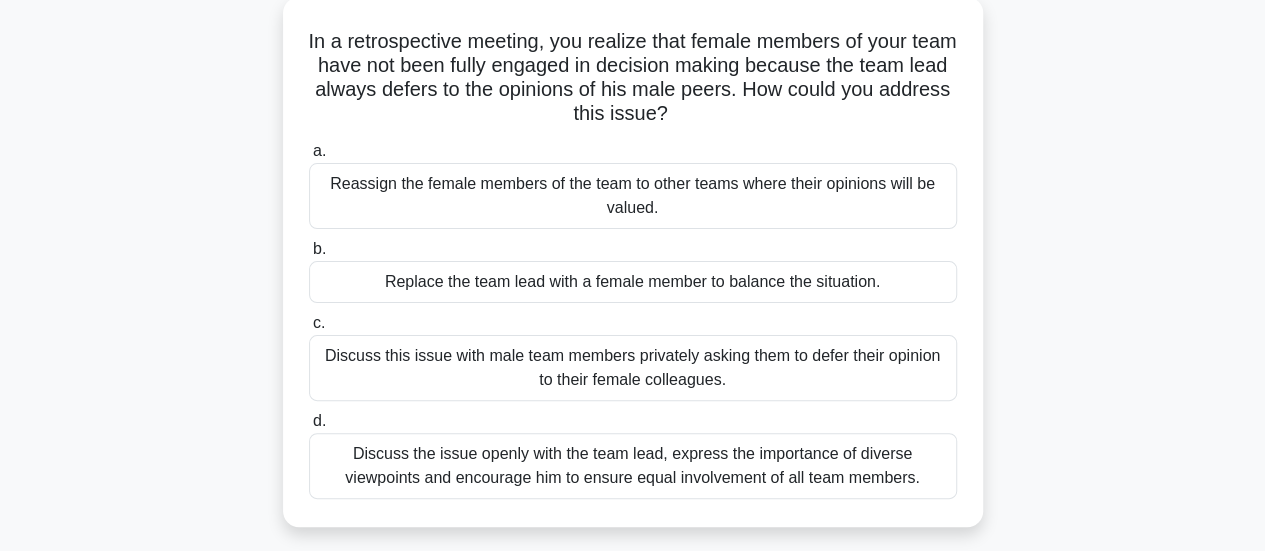 click on "Discuss the issue openly with the team lead, express the importance of diverse viewpoints and encourage him to ensure equal involvement of all team members." at bounding box center (633, 466) 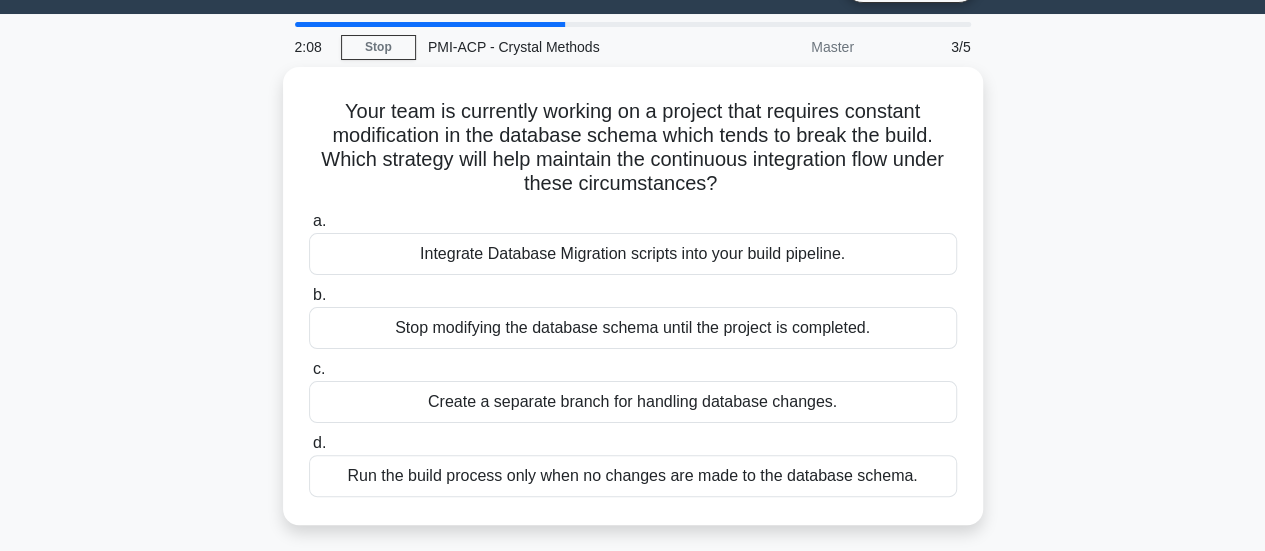 scroll, scrollTop: 49, scrollLeft: 0, axis: vertical 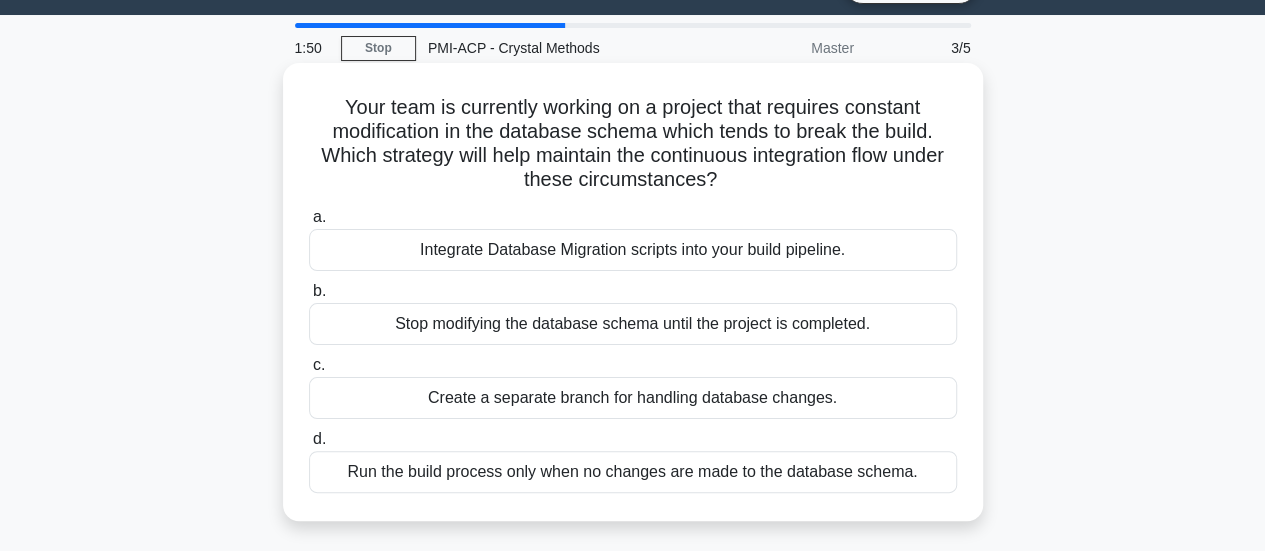 click on "Integrate Database Migration scripts into your build pipeline." at bounding box center (633, 250) 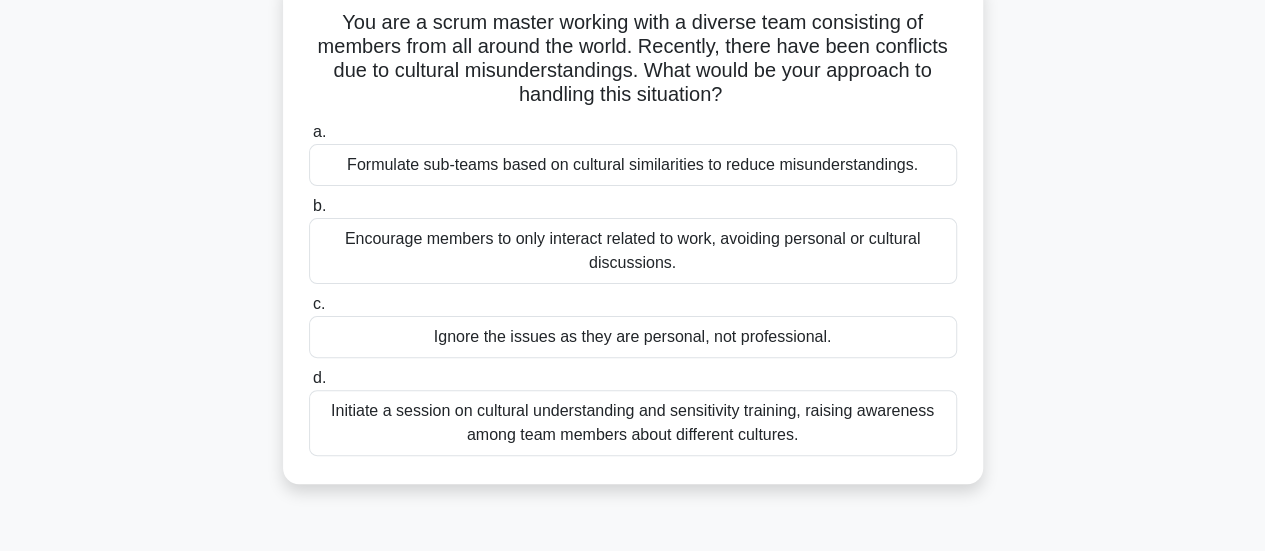 scroll, scrollTop: 140, scrollLeft: 0, axis: vertical 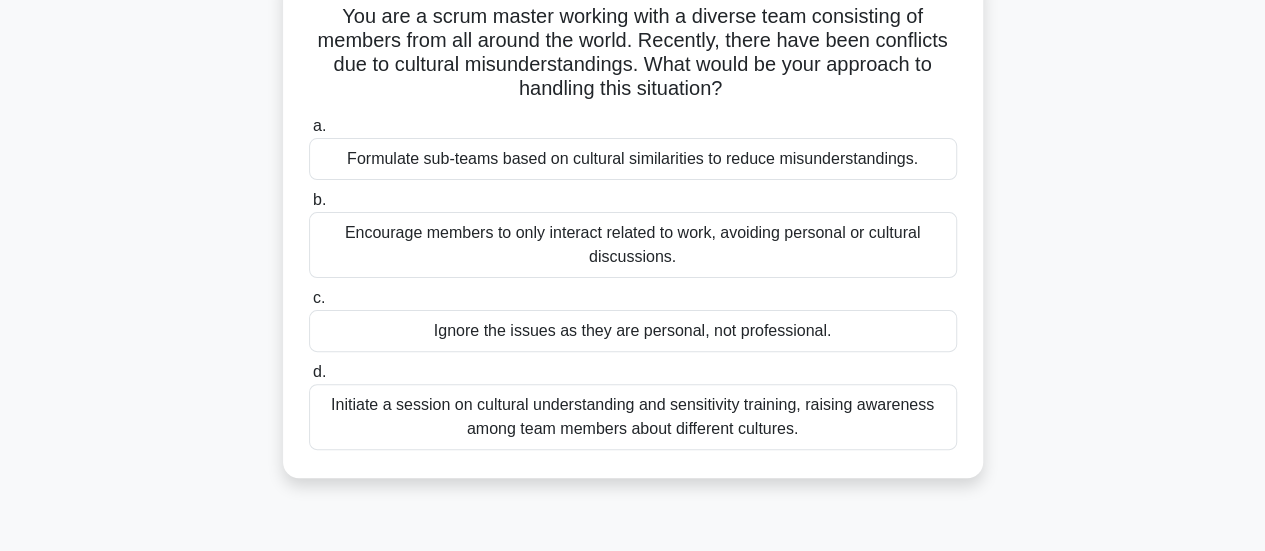 click on "Initiate a session on cultural understanding and sensitivity training, raising awareness among team members about different cultures." at bounding box center [633, 417] 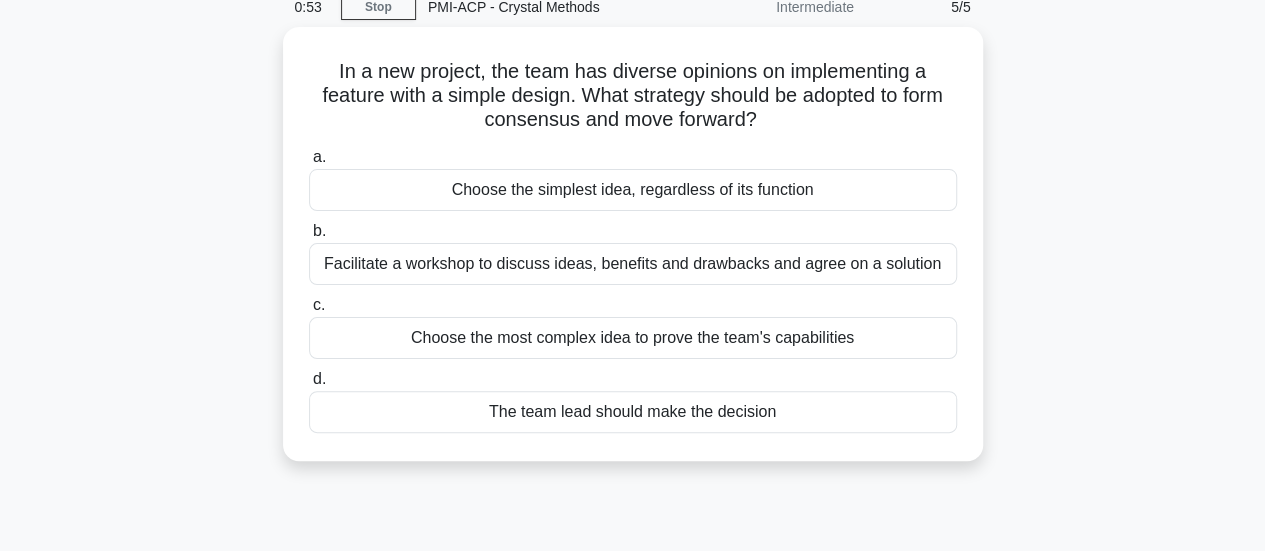 scroll, scrollTop: 91, scrollLeft: 0, axis: vertical 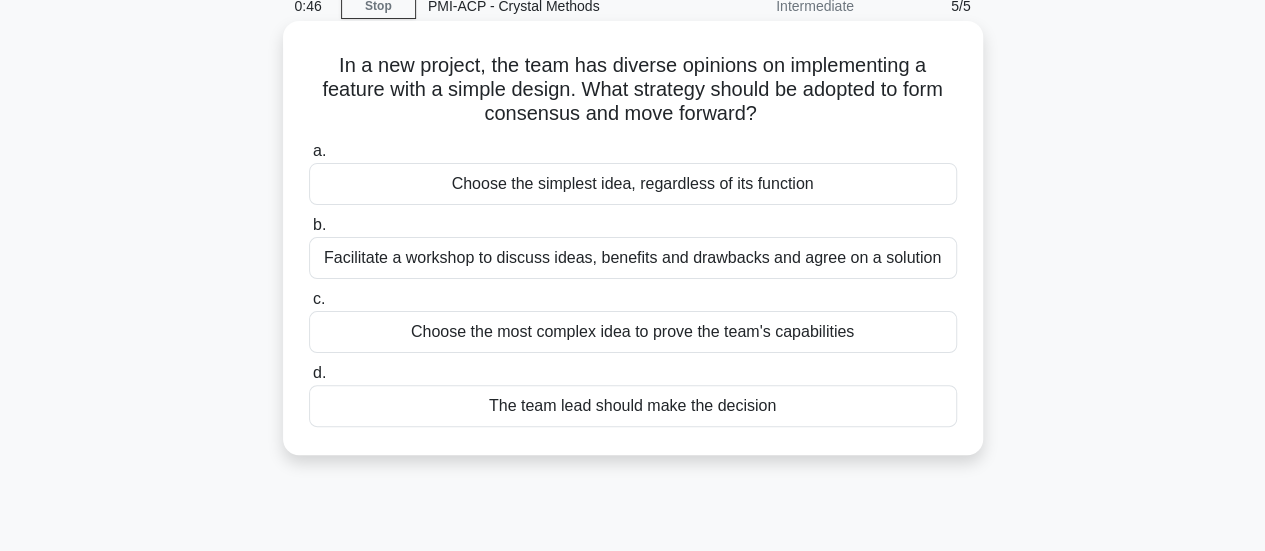 click on "Facilitate a workshop to discuss ideas, benefits and drawbacks and agree on a solution" at bounding box center (633, 258) 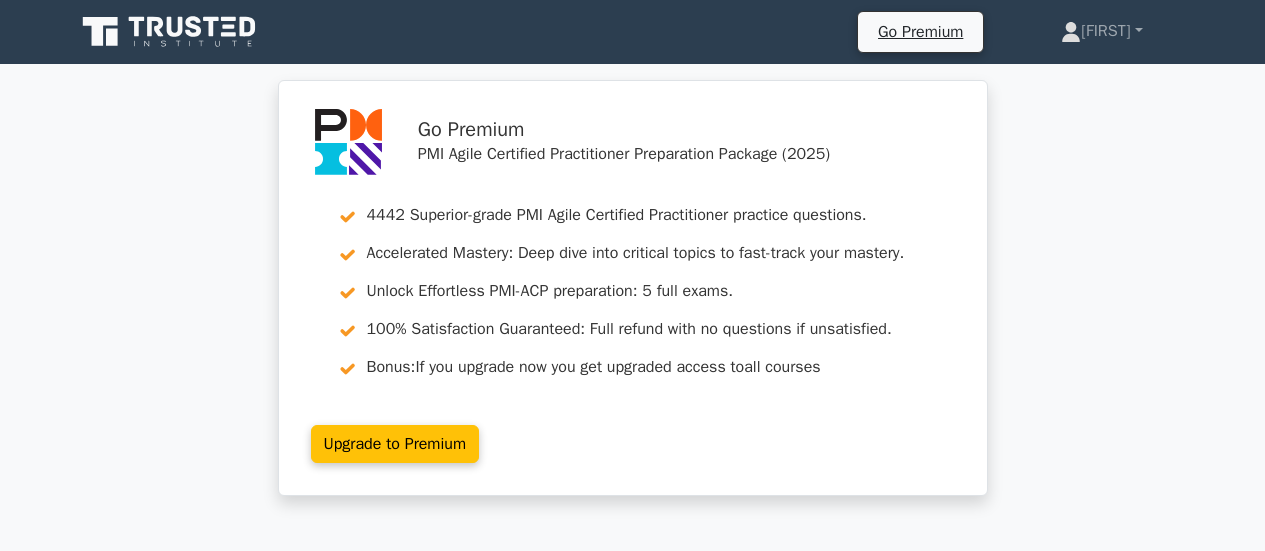 scroll, scrollTop: 0, scrollLeft: 0, axis: both 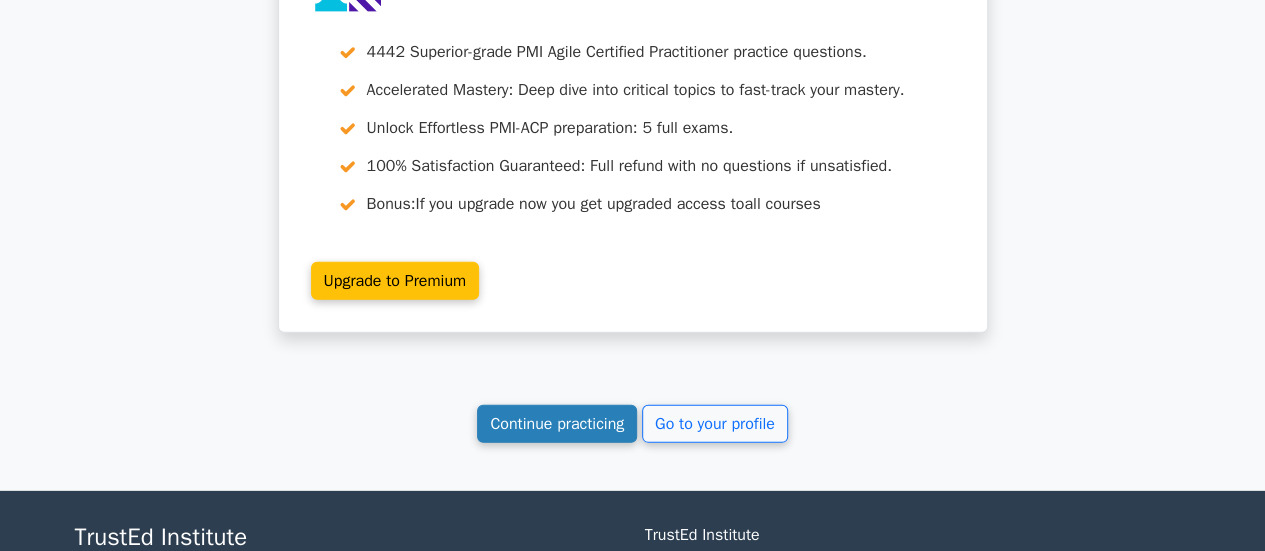click on "Continue practicing" at bounding box center [557, 424] 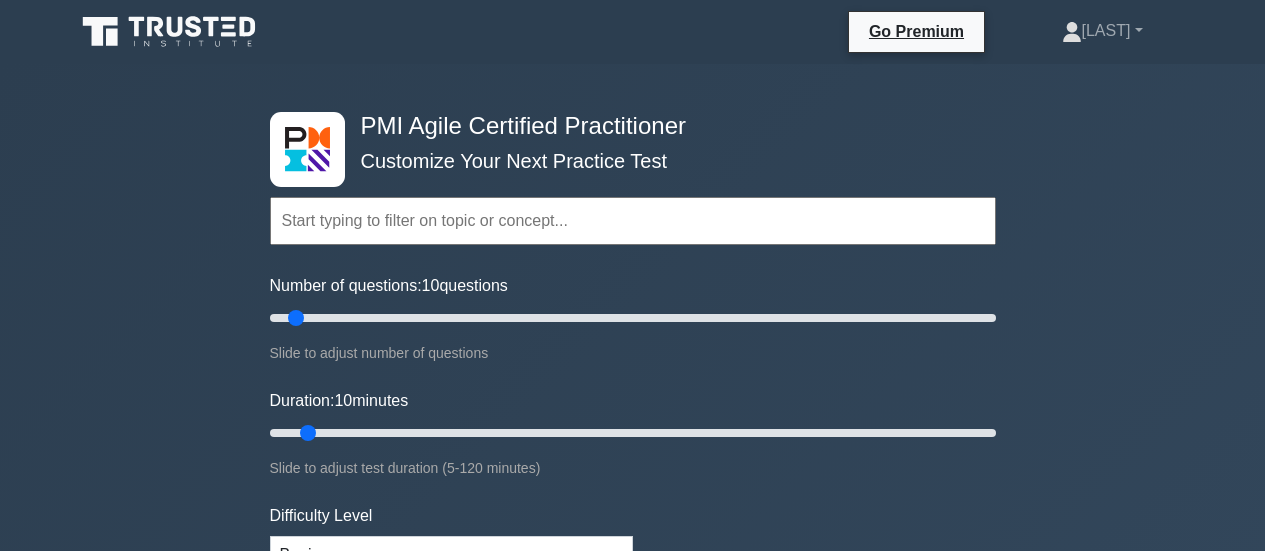 scroll, scrollTop: 0, scrollLeft: 0, axis: both 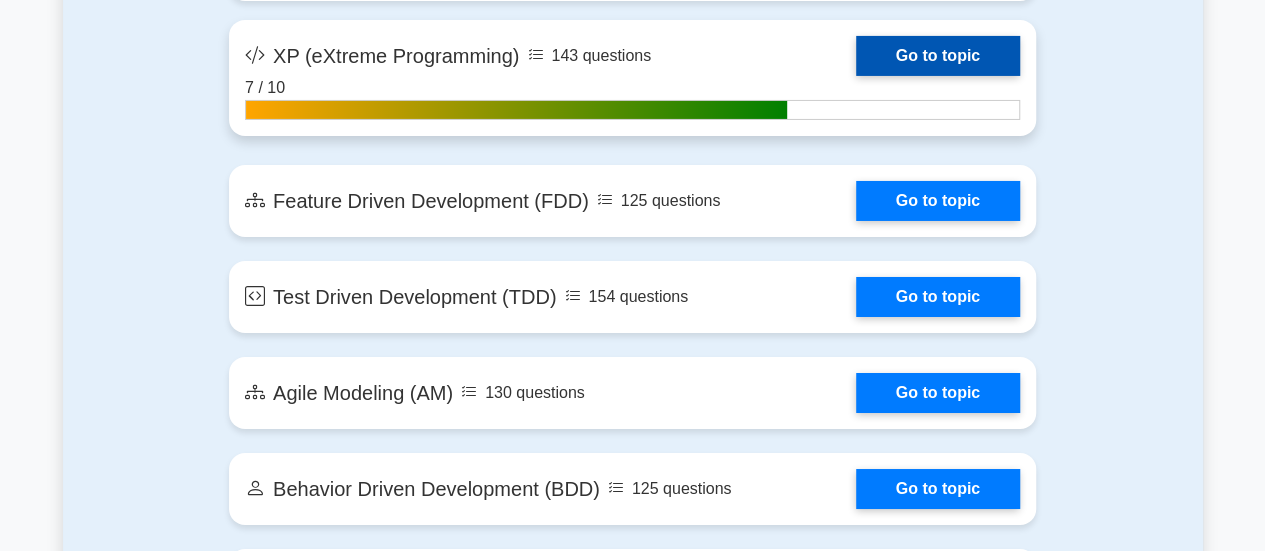 click on "Go to topic" at bounding box center [938, 56] 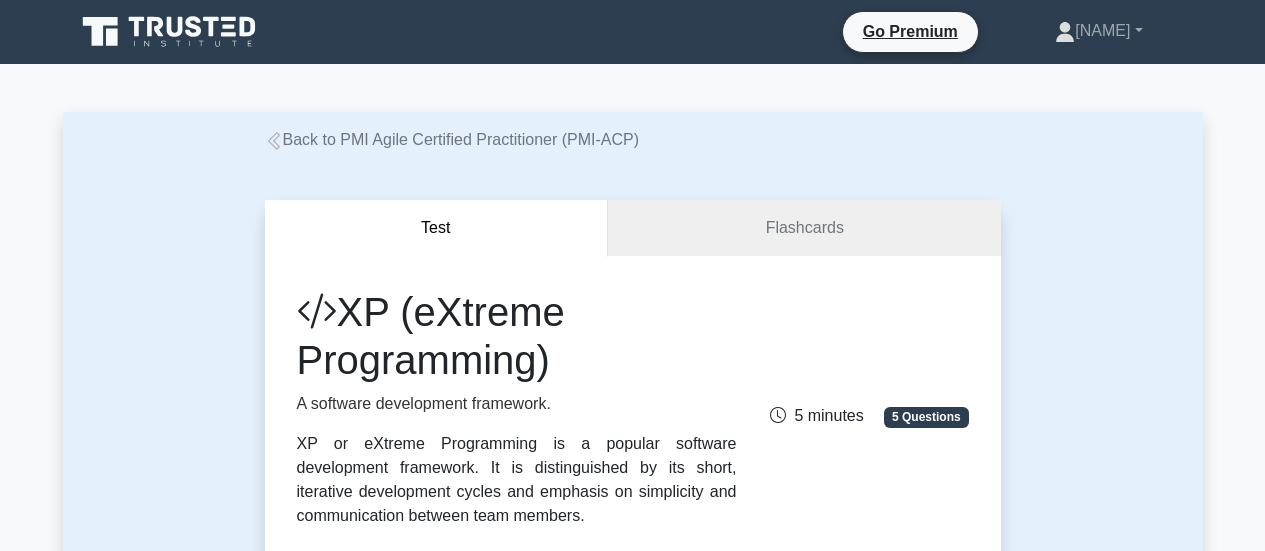 scroll, scrollTop: 0, scrollLeft: 0, axis: both 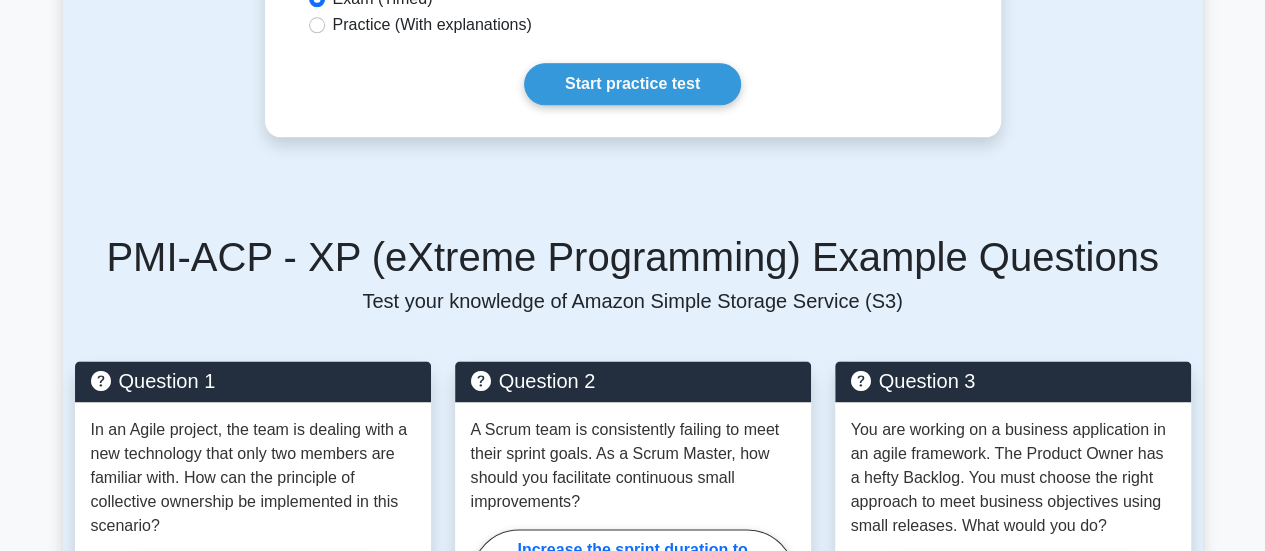 click on "Start practice test" at bounding box center (632, 84) 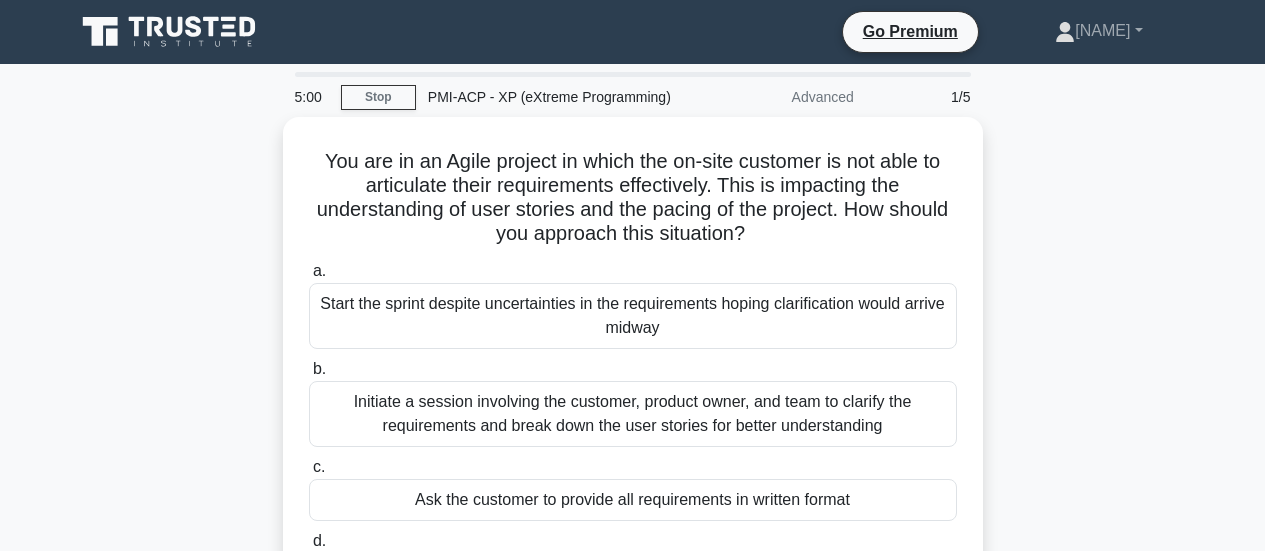 scroll, scrollTop: 0, scrollLeft: 0, axis: both 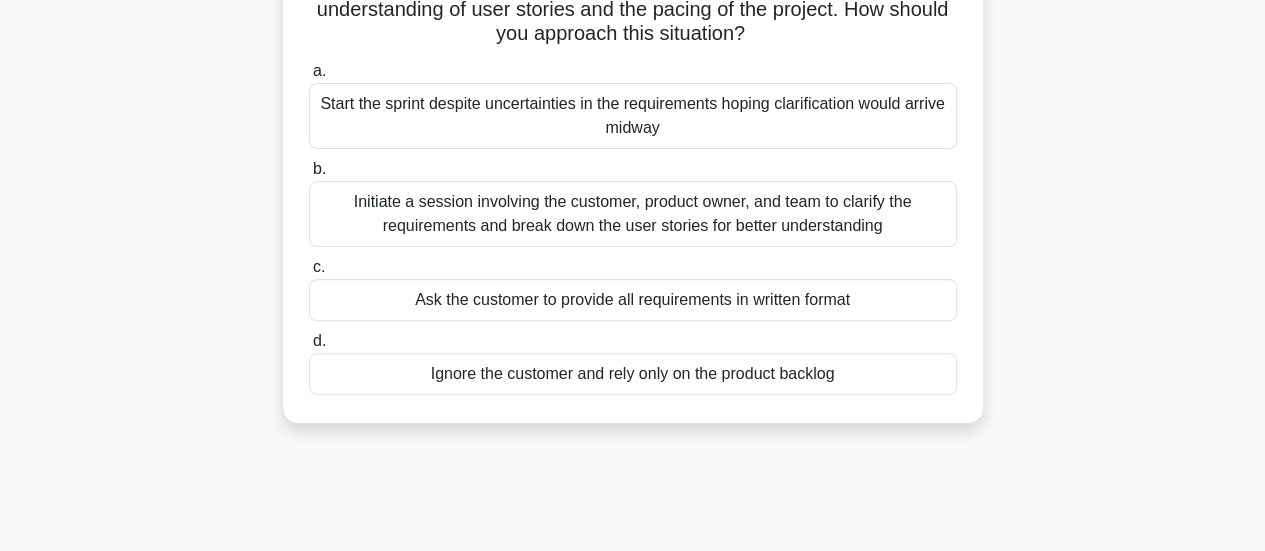 click on "Initiate a session involving the customer, product owner, and team to clarify the requirements and break down the user stories for better understanding" at bounding box center [633, 214] 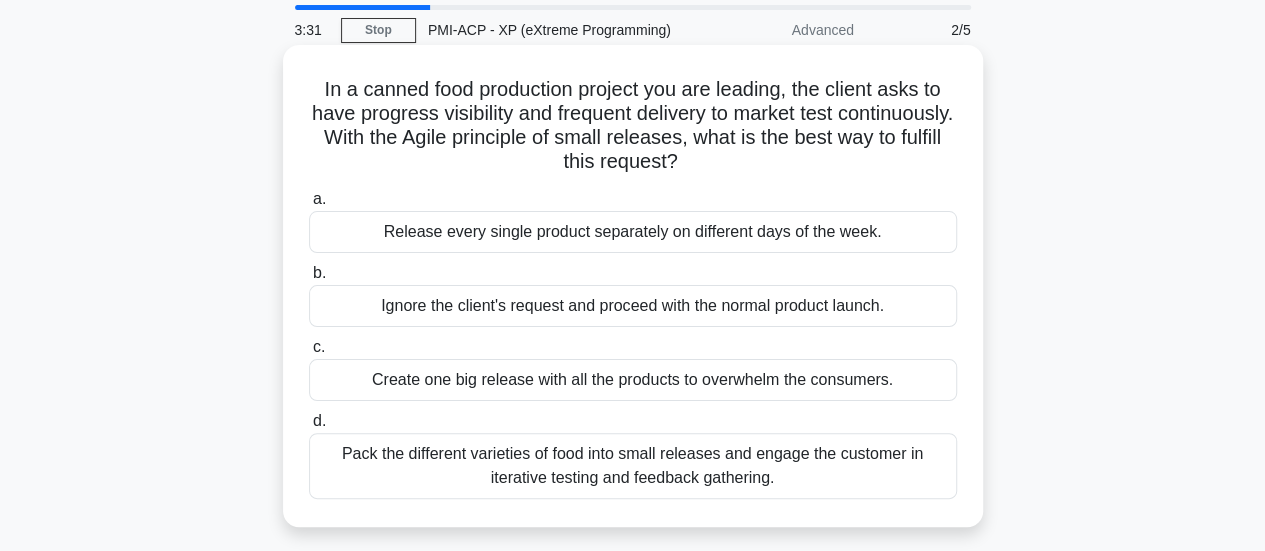 scroll, scrollTop: 68, scrollLeft: 0, axis: vertical 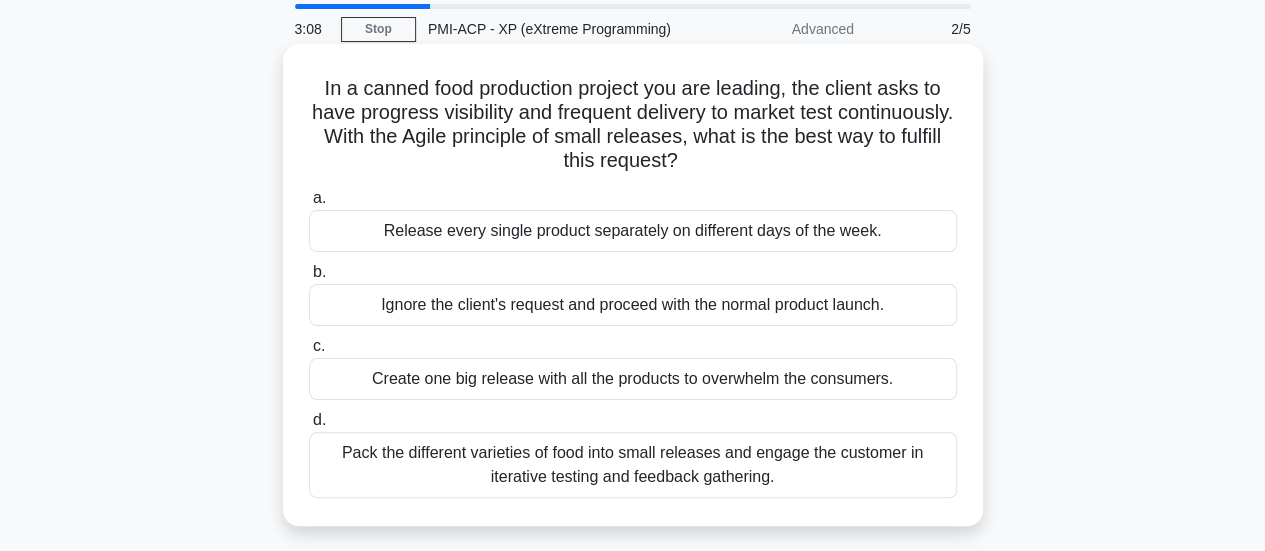 click on "Pack the different varieties of food into small releases and engage the customer in iterative testing and feedback gathering." at bounding box center (633, 465) 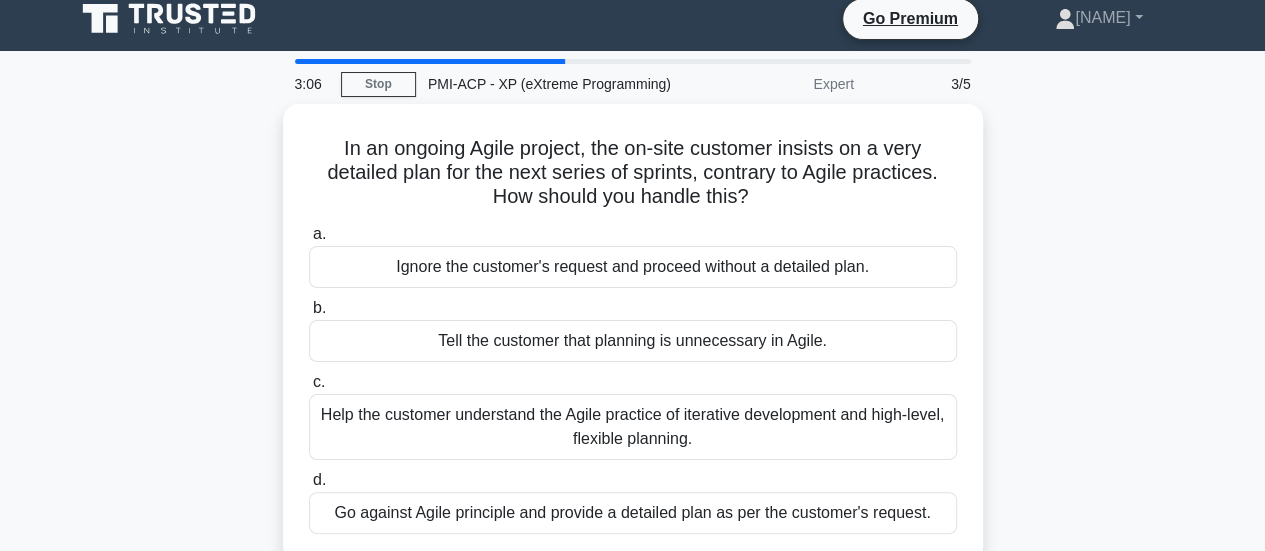 scroll, scrollTop: 0, scrollLeft: 0, axis: both 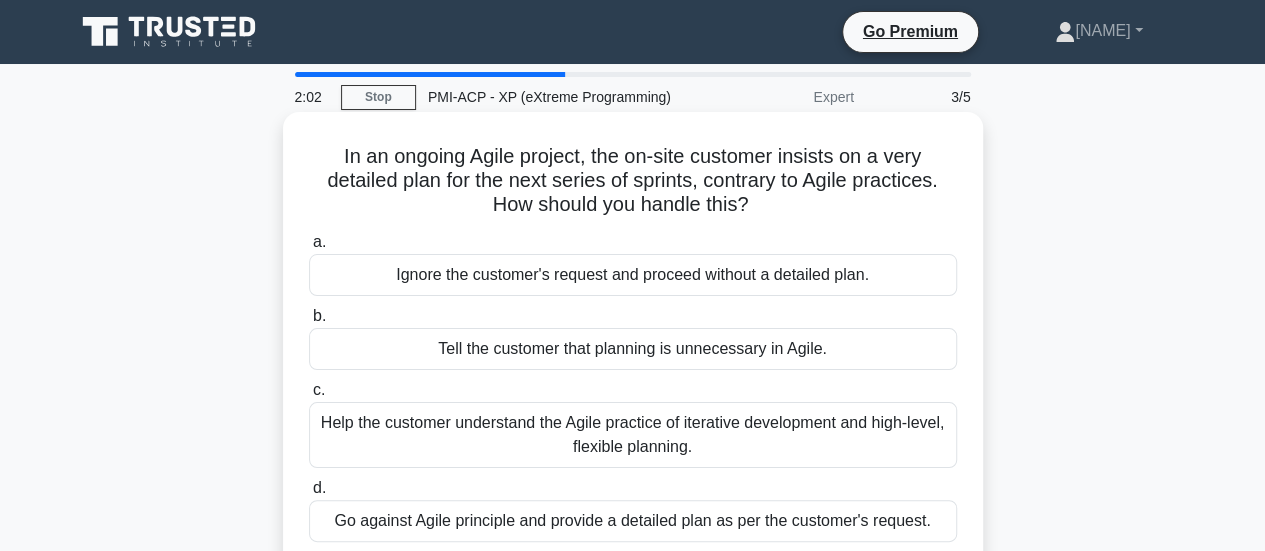 click on "Help the customer understand the Agile practice of iterative development and high-level, flexible planning." at bounding box center (633, 435) 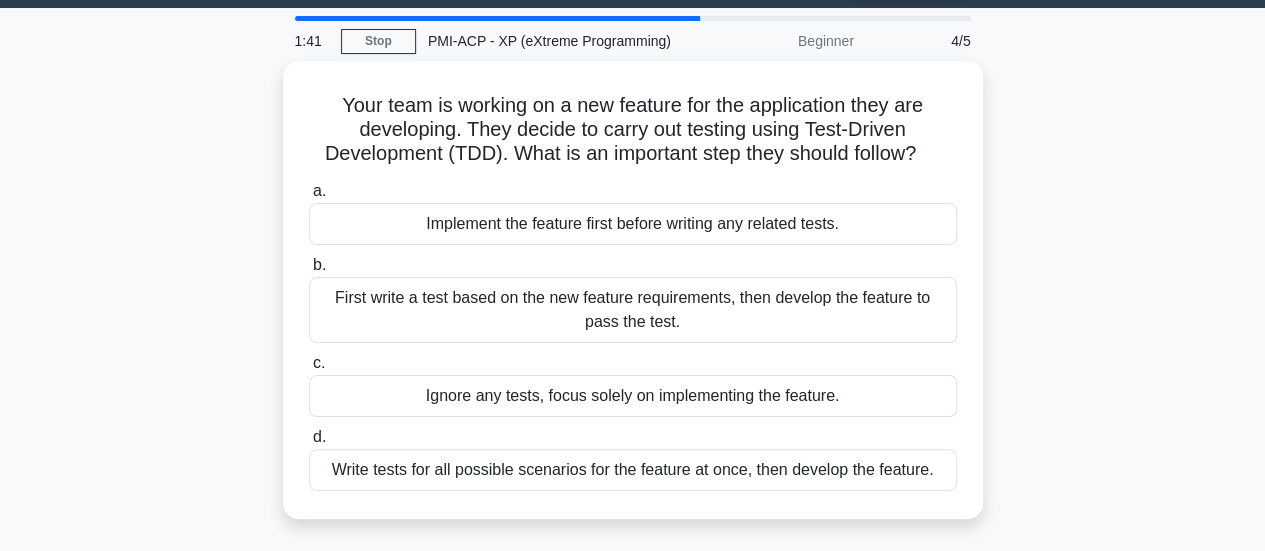 scroll, scrollTop: 57, scrollLeft: 0, axis: vertical 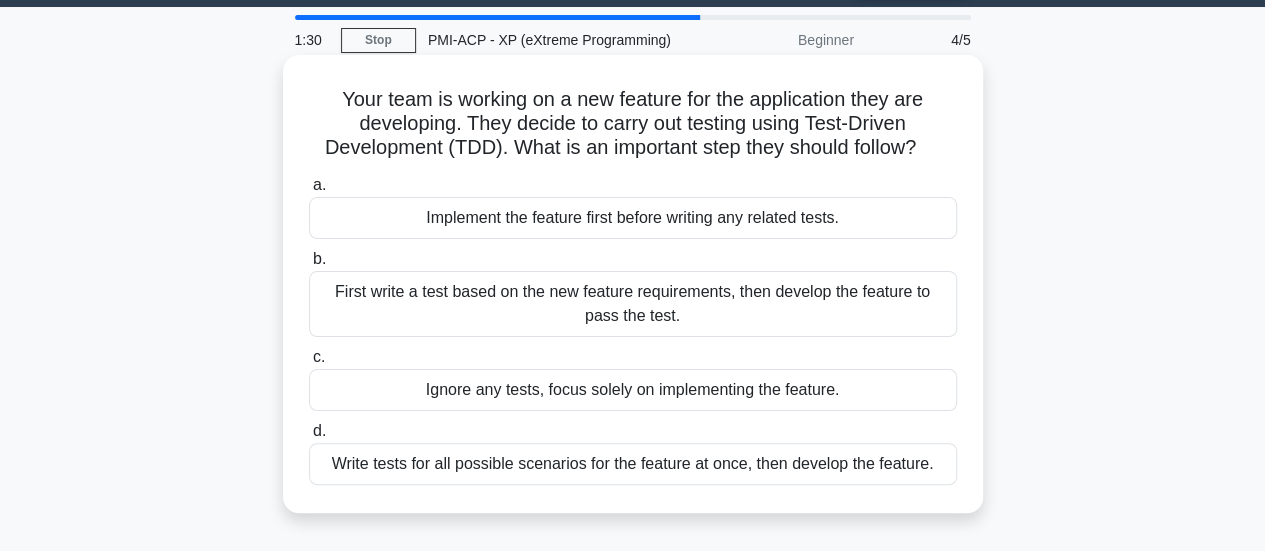 click on "First write a test based on the new feature requirements, then develop the feature to pass the test." at bounding box center (633, 304) 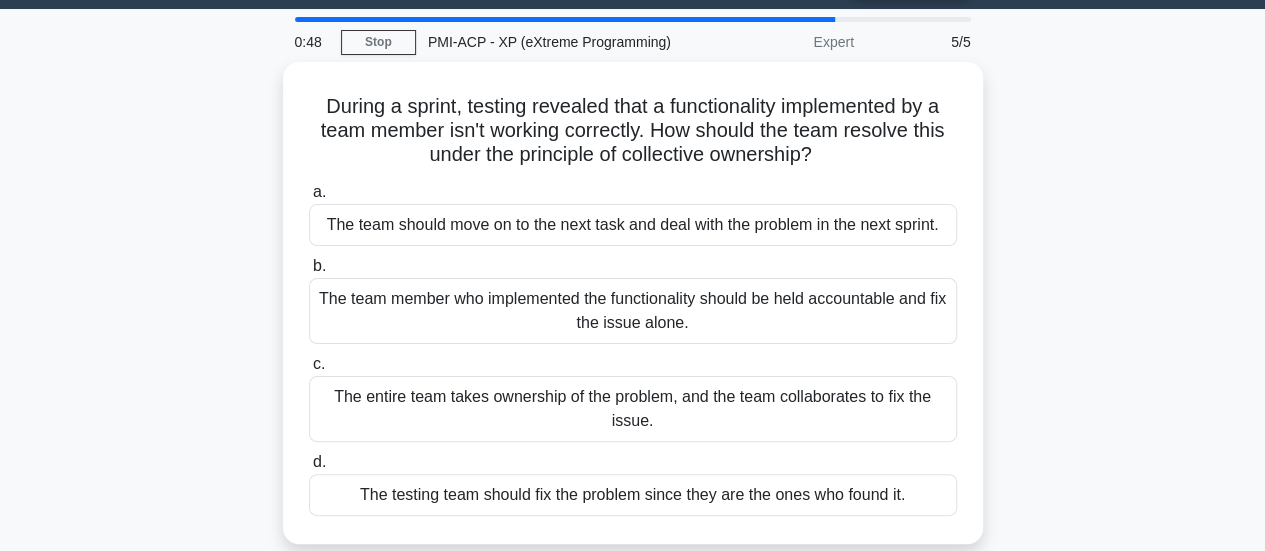 scroll, scrollTop: 61, scrollLeft: 0, axis: vertical 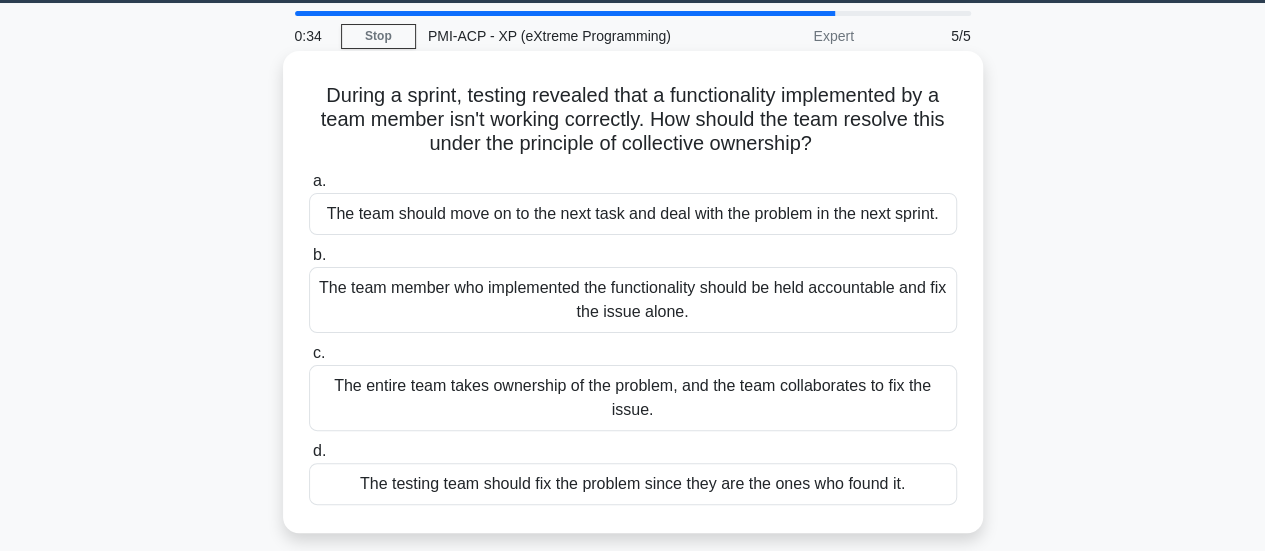 click on "The entire team takes ownership of the problem, and the team collaborates to fix the issue." at bounding box center [633, 398] 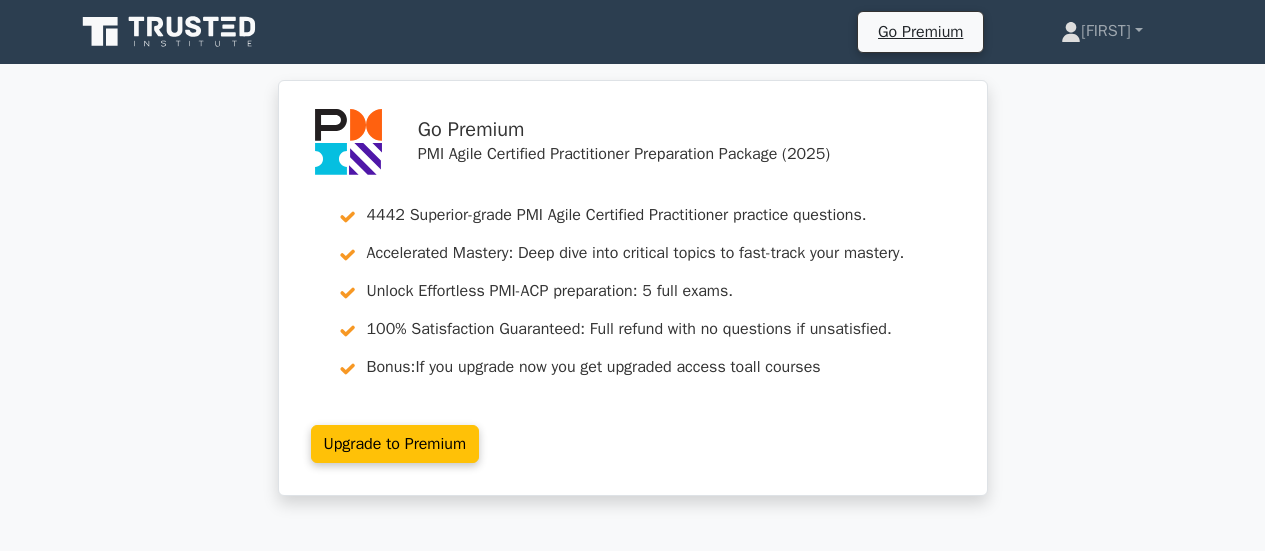scroll, scrollTop: 0, scrollLeft: 0, axis: both 